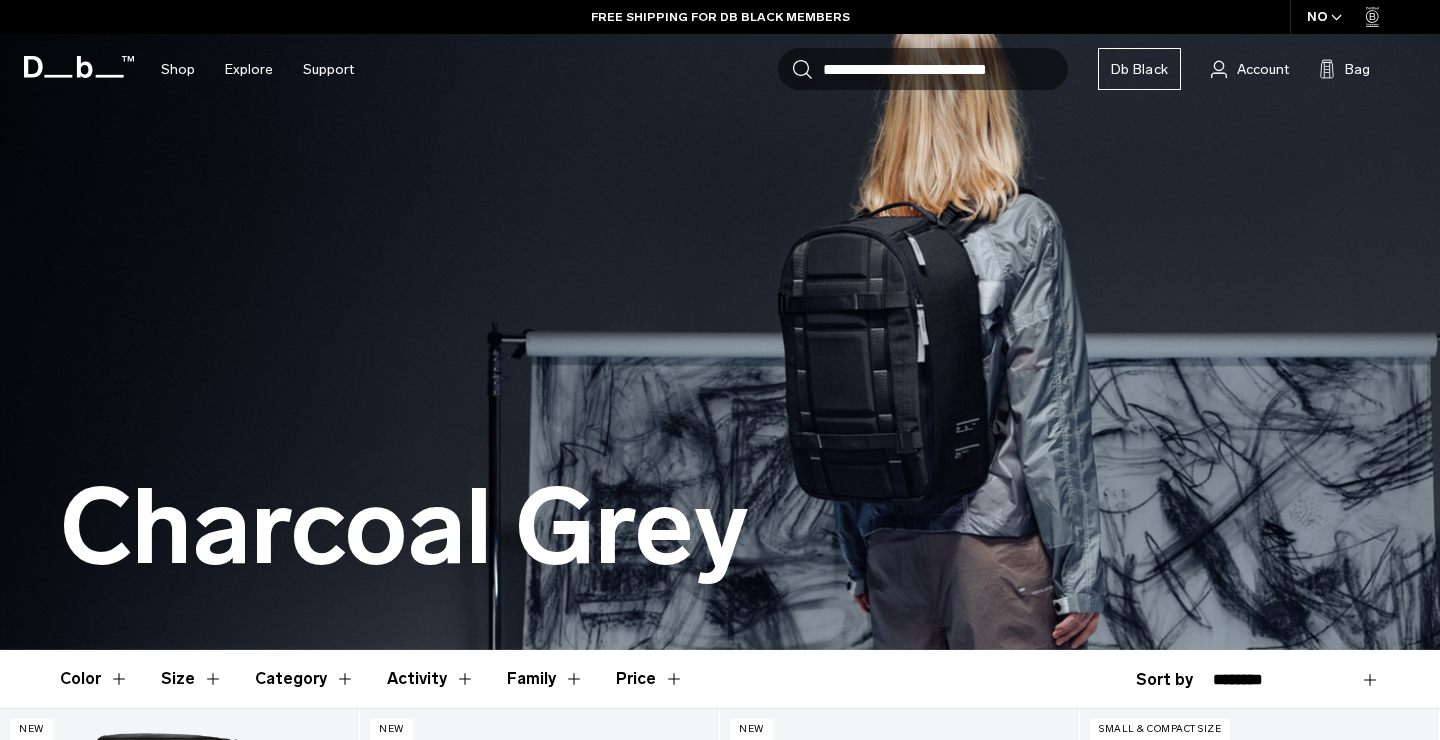 scroll, scrollTop: 0, scrollLeft: 0, axis: both 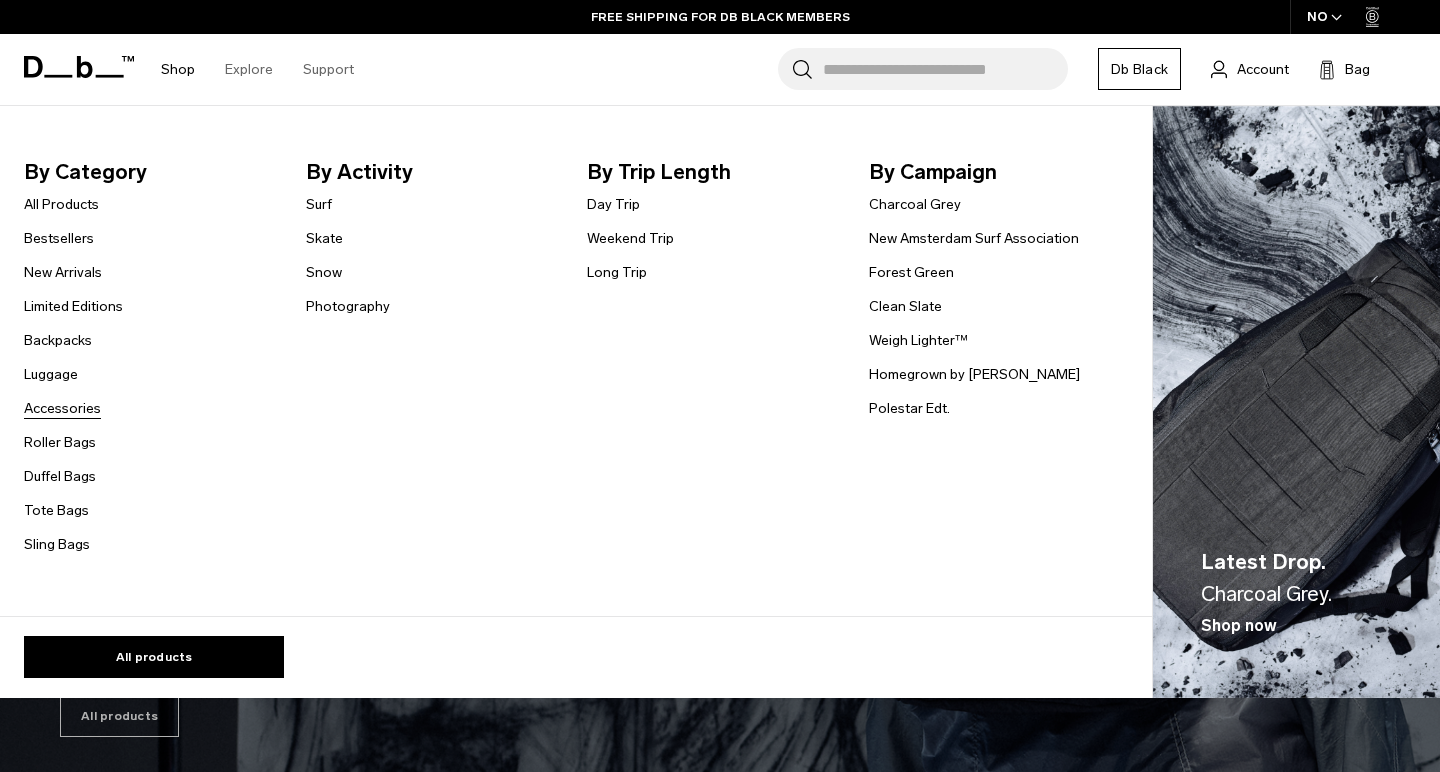 click on "Accessories" at bounding box center (62, 408) 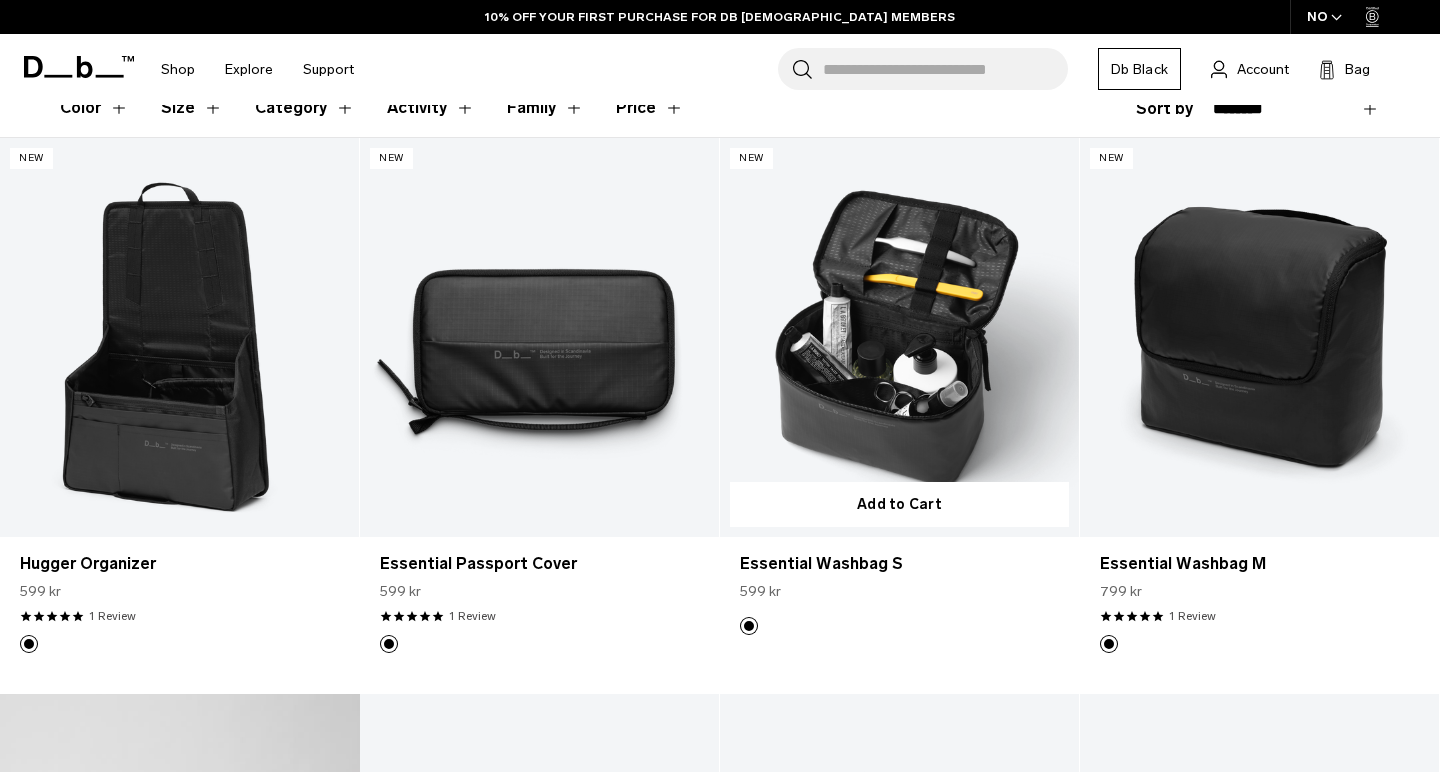 scroll, scrollTop: 0, scrollLeft: 0, axis: both 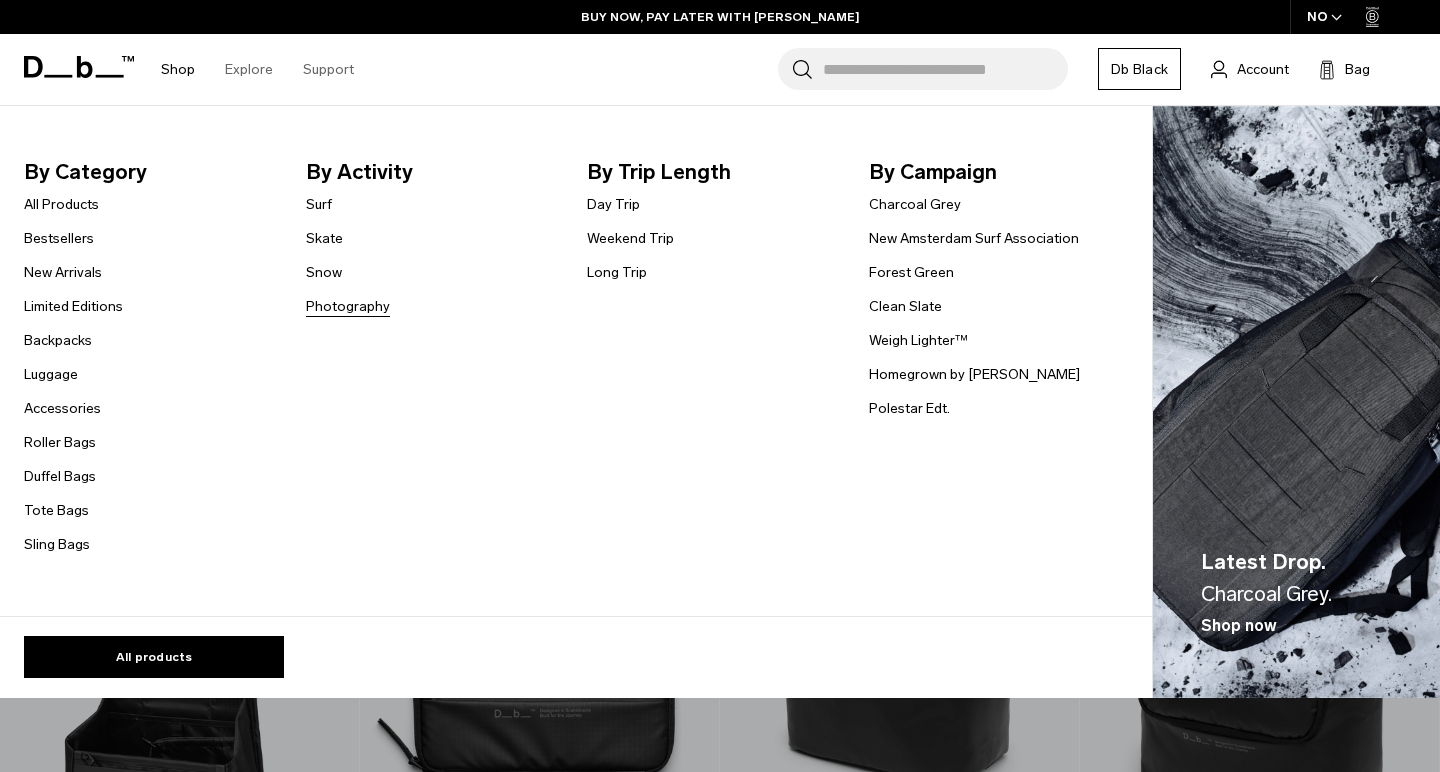 click on "Photography" at bounding box center [348, 306] 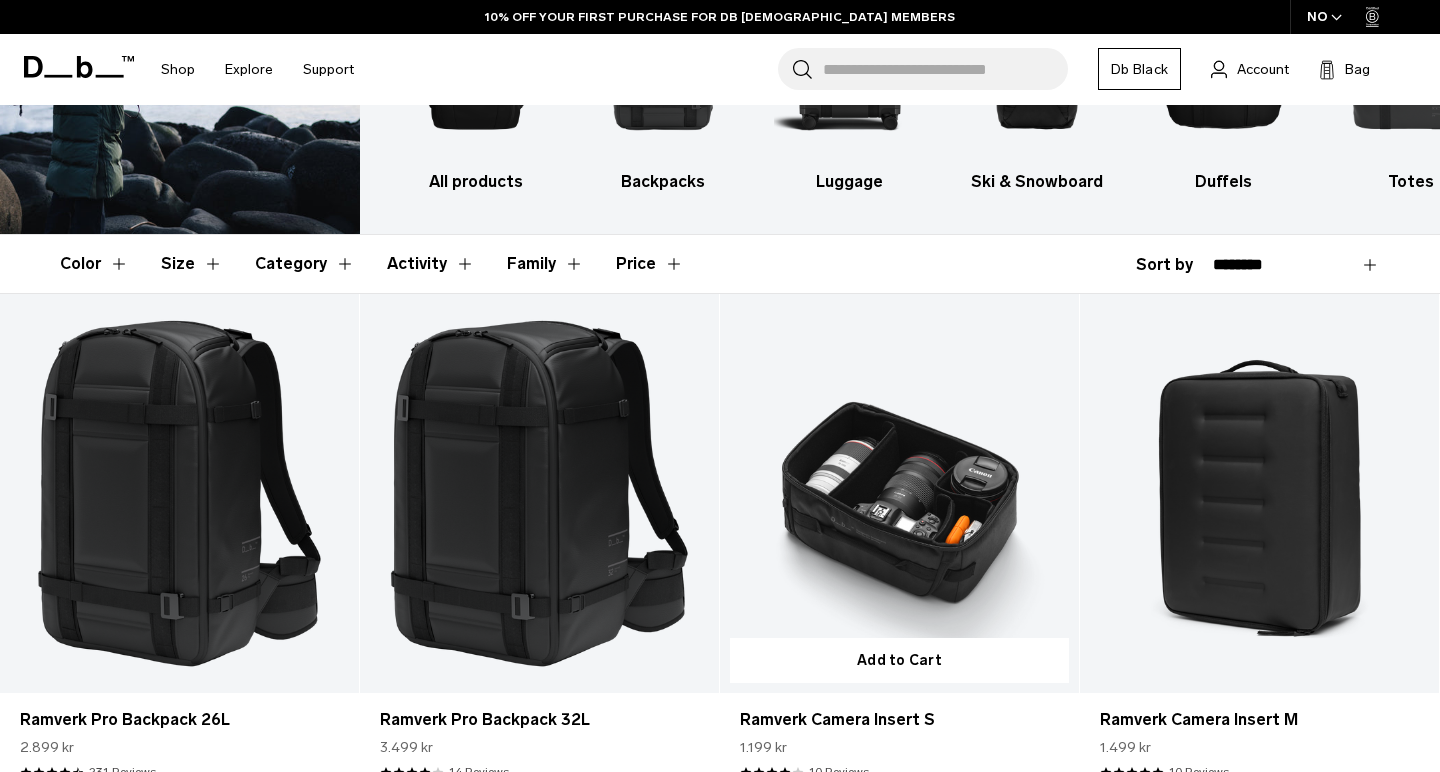 scroll, scrollTop: 0, scrollLeft: 0, axis: both 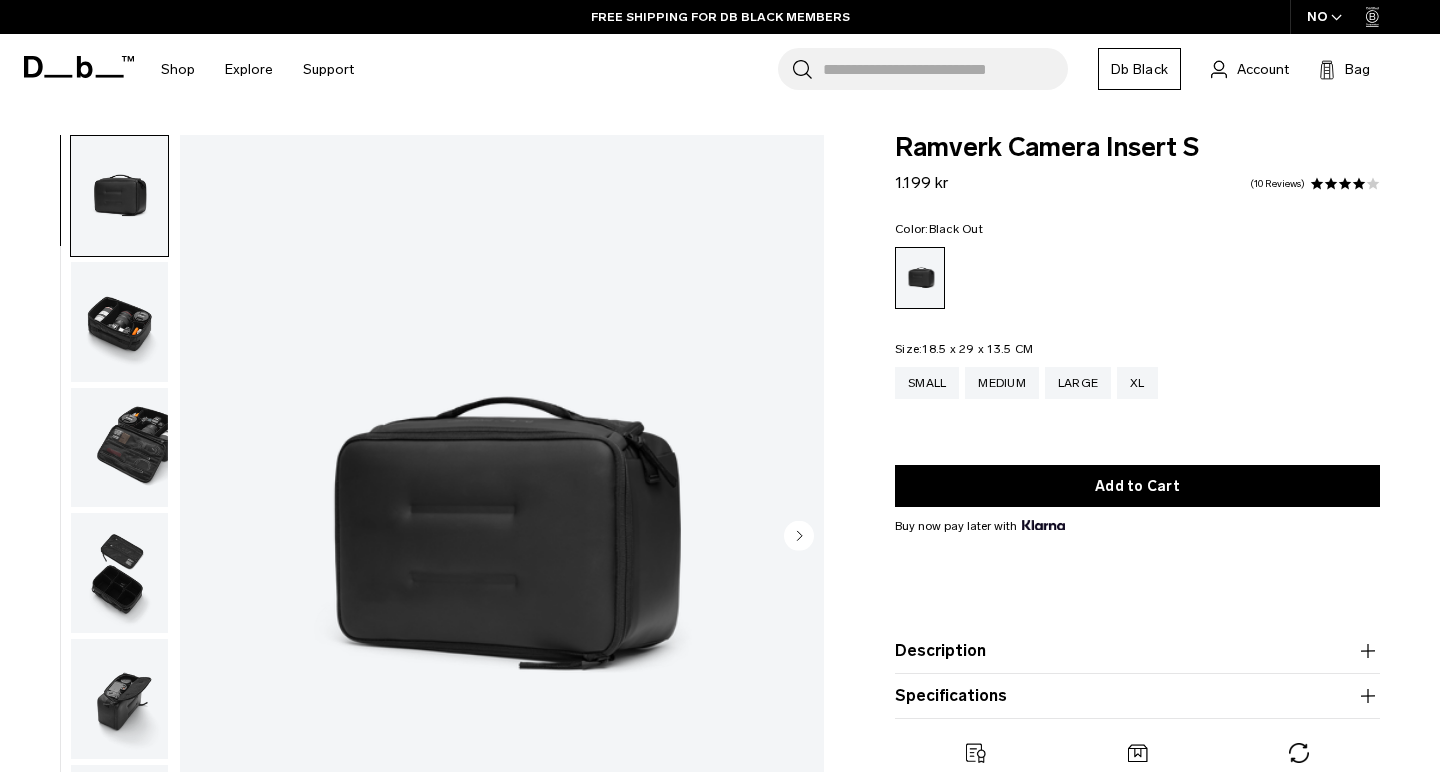 click on "NO" at bounding box center [1325, 17] 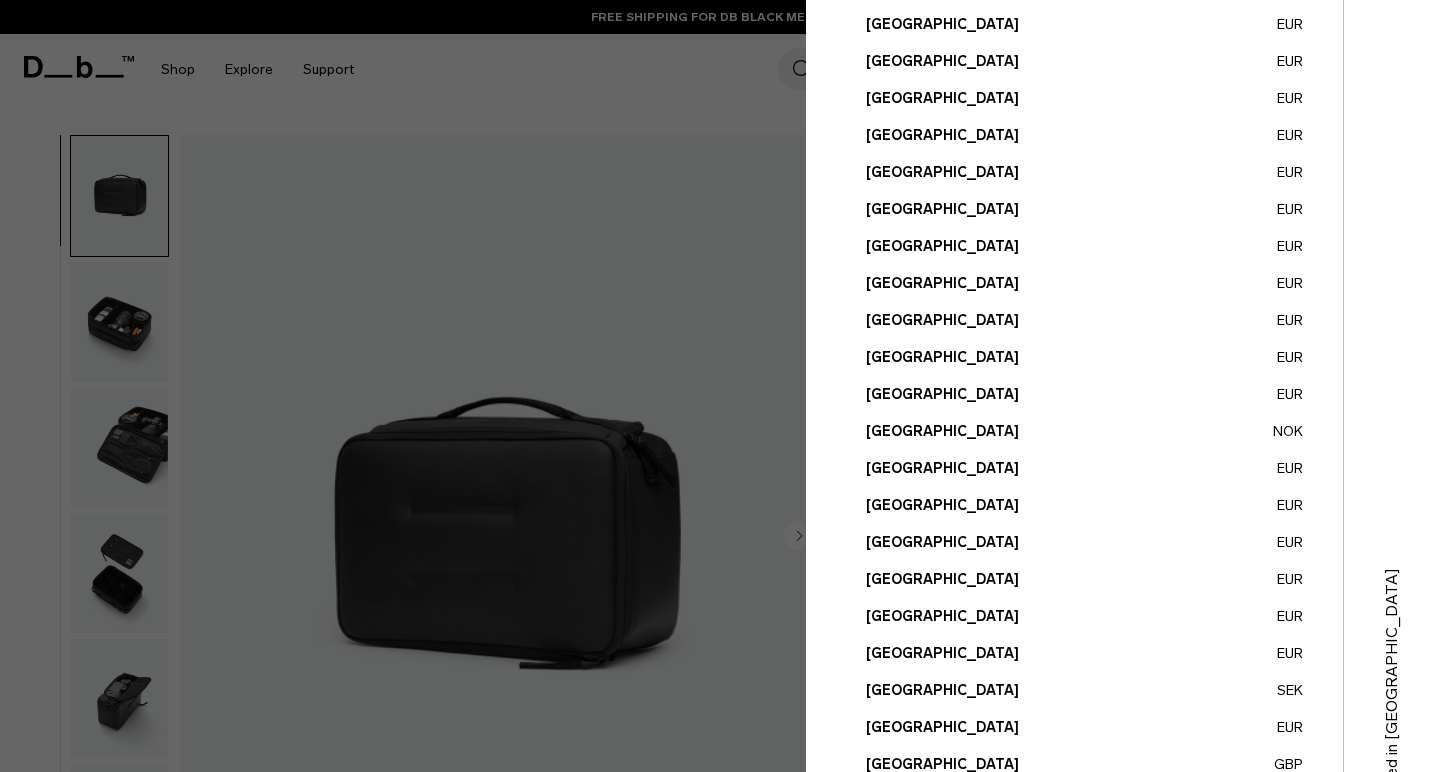scroll, scrollTop: 618, scrollLeft: 0, axis: vertical 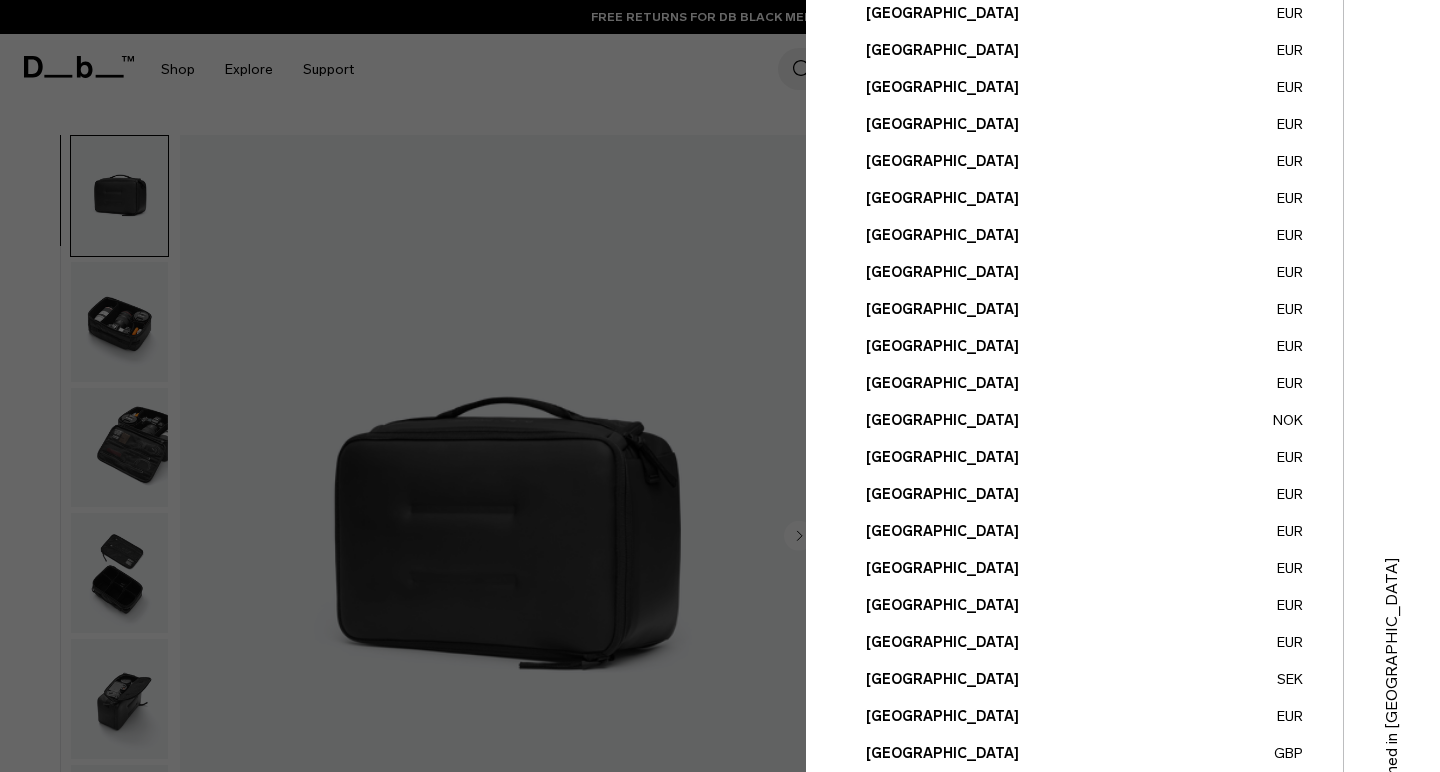 click on "Poland
EUR" at bounding box center [1084, 457] 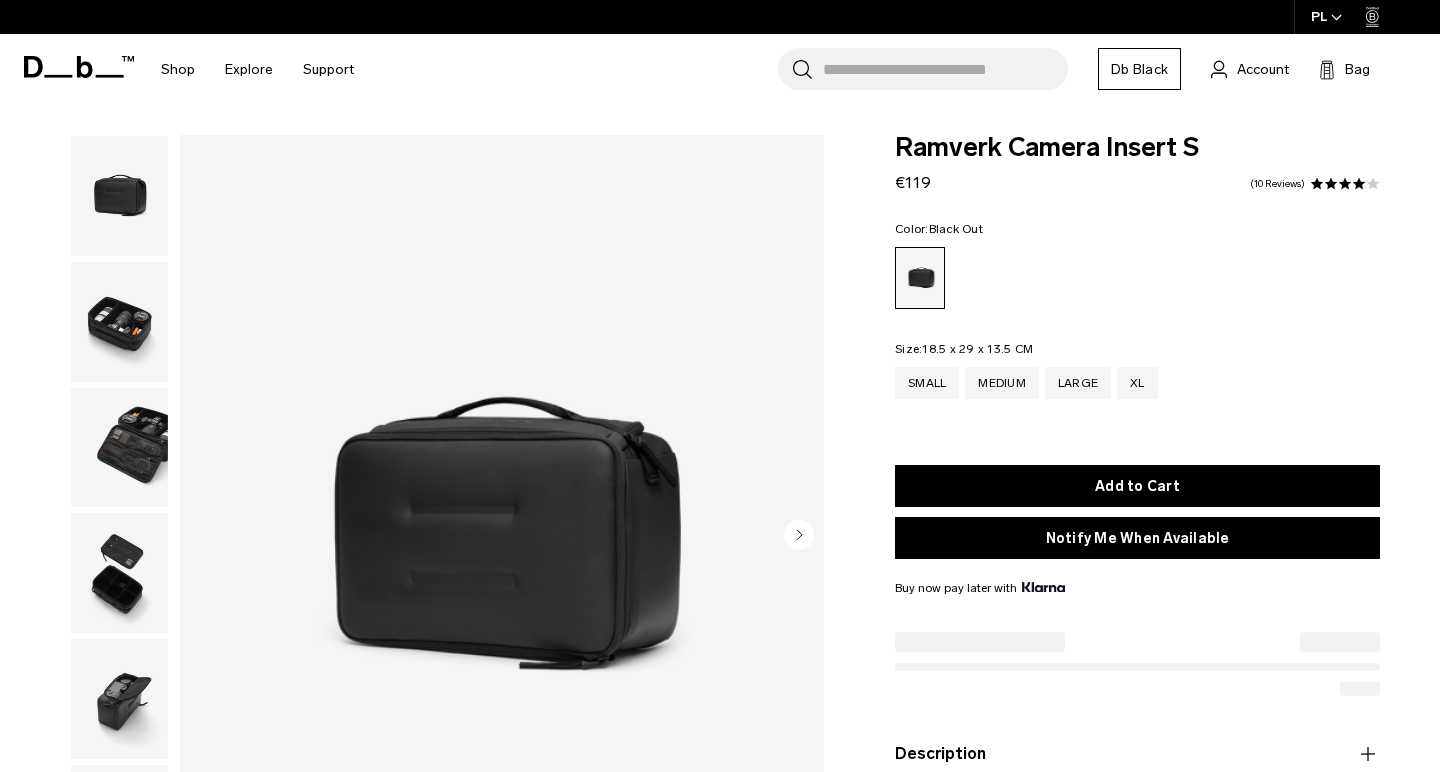 scroll, scrollTop: 0, scrollLeft: 0, axis: both 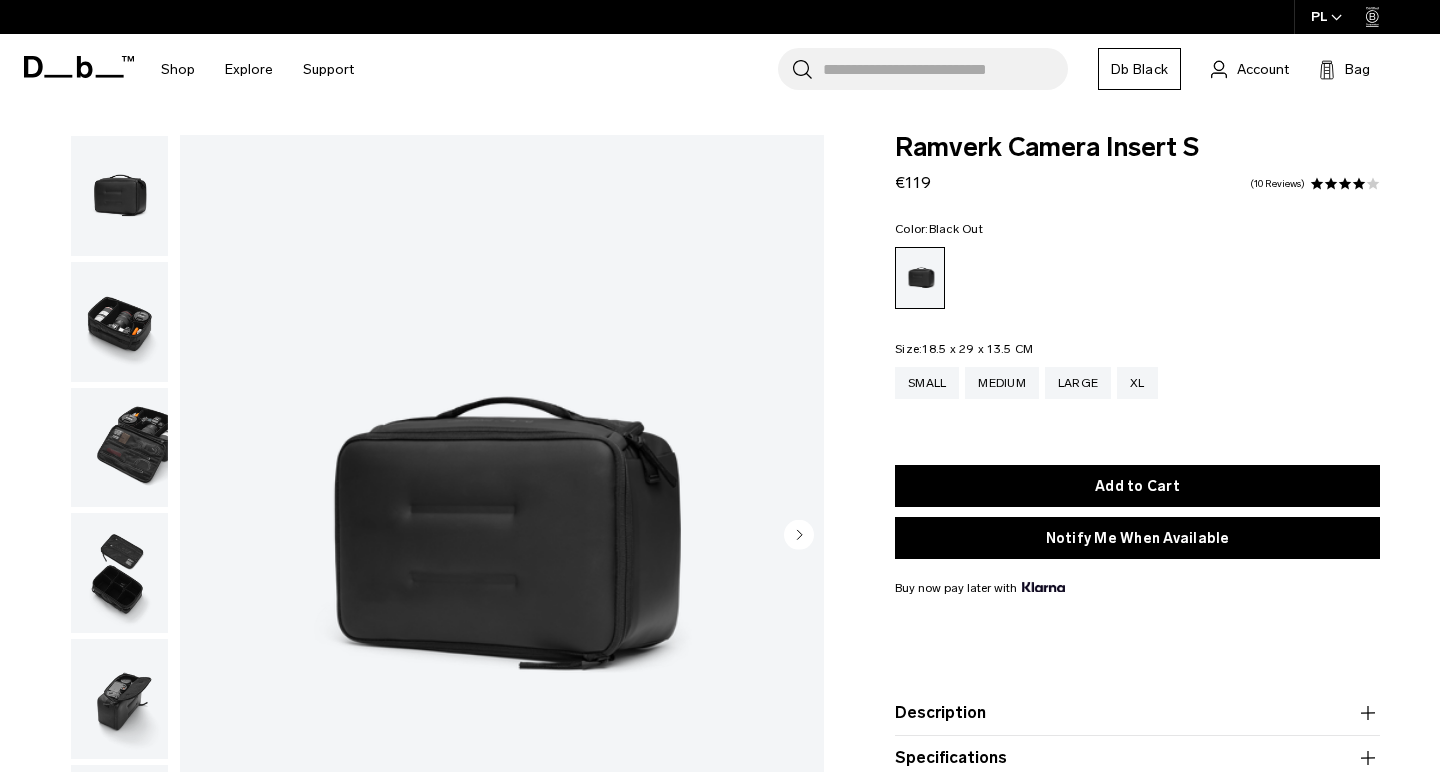 click at bounding box center (119, 322) 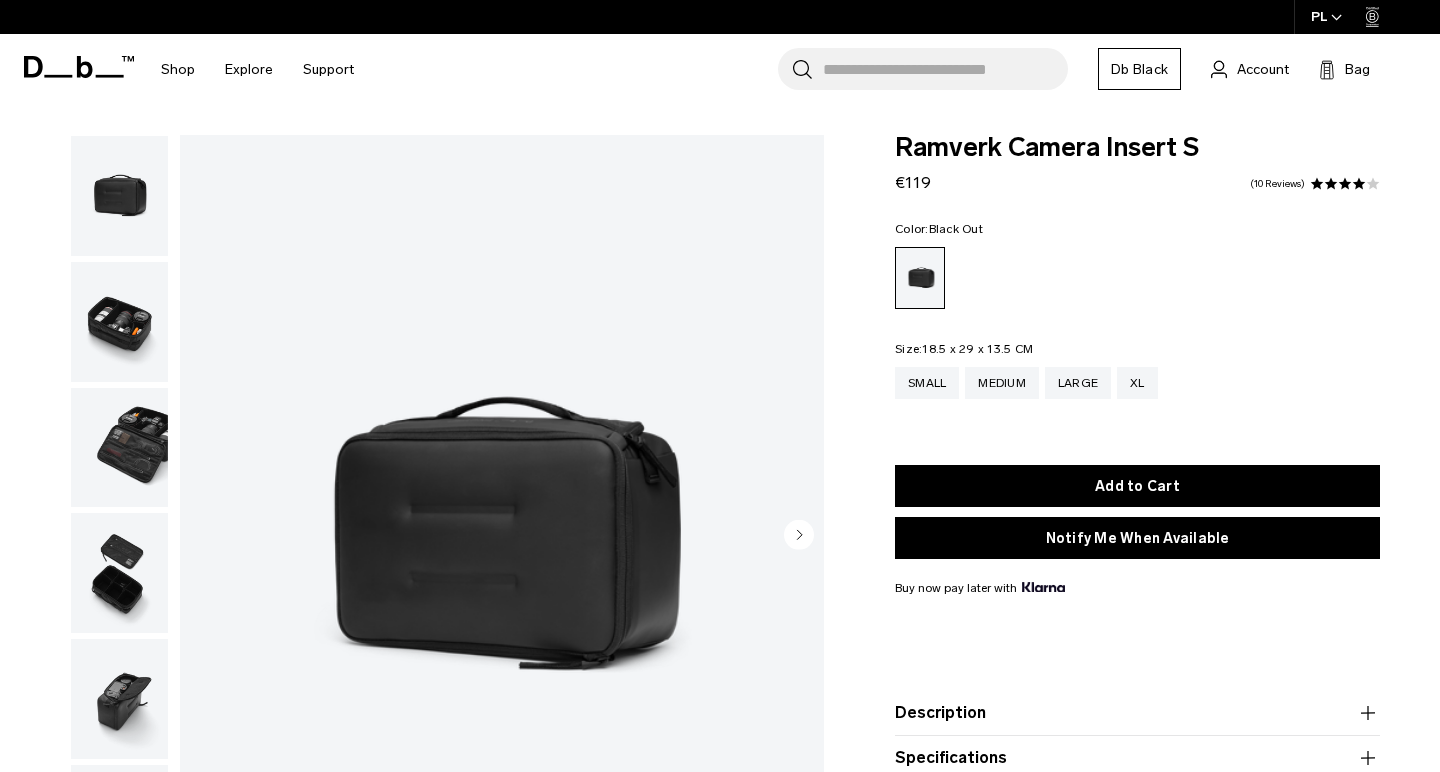 scroll, scrollTop: 0, scrollLeft: 0, axis: both 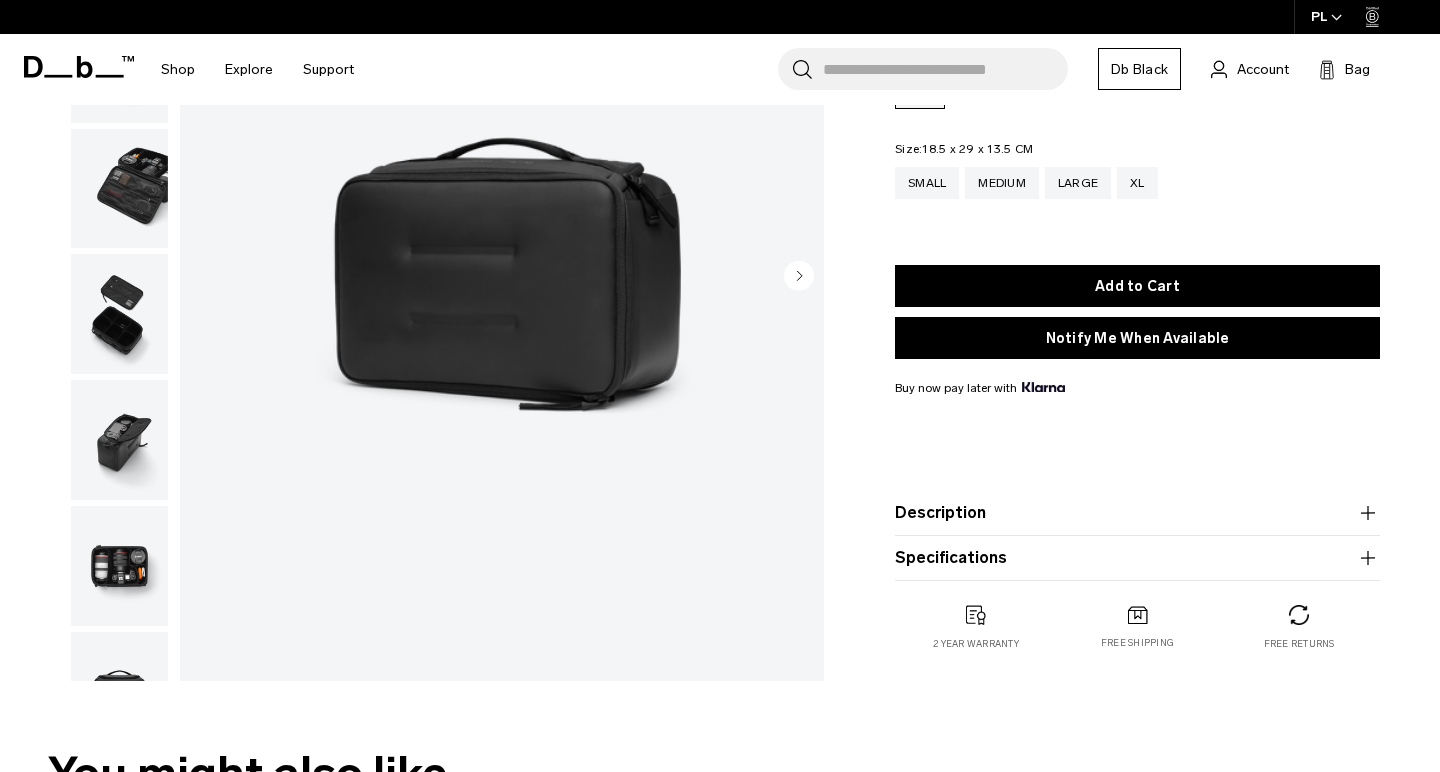 click at bounding box center (119, 566) 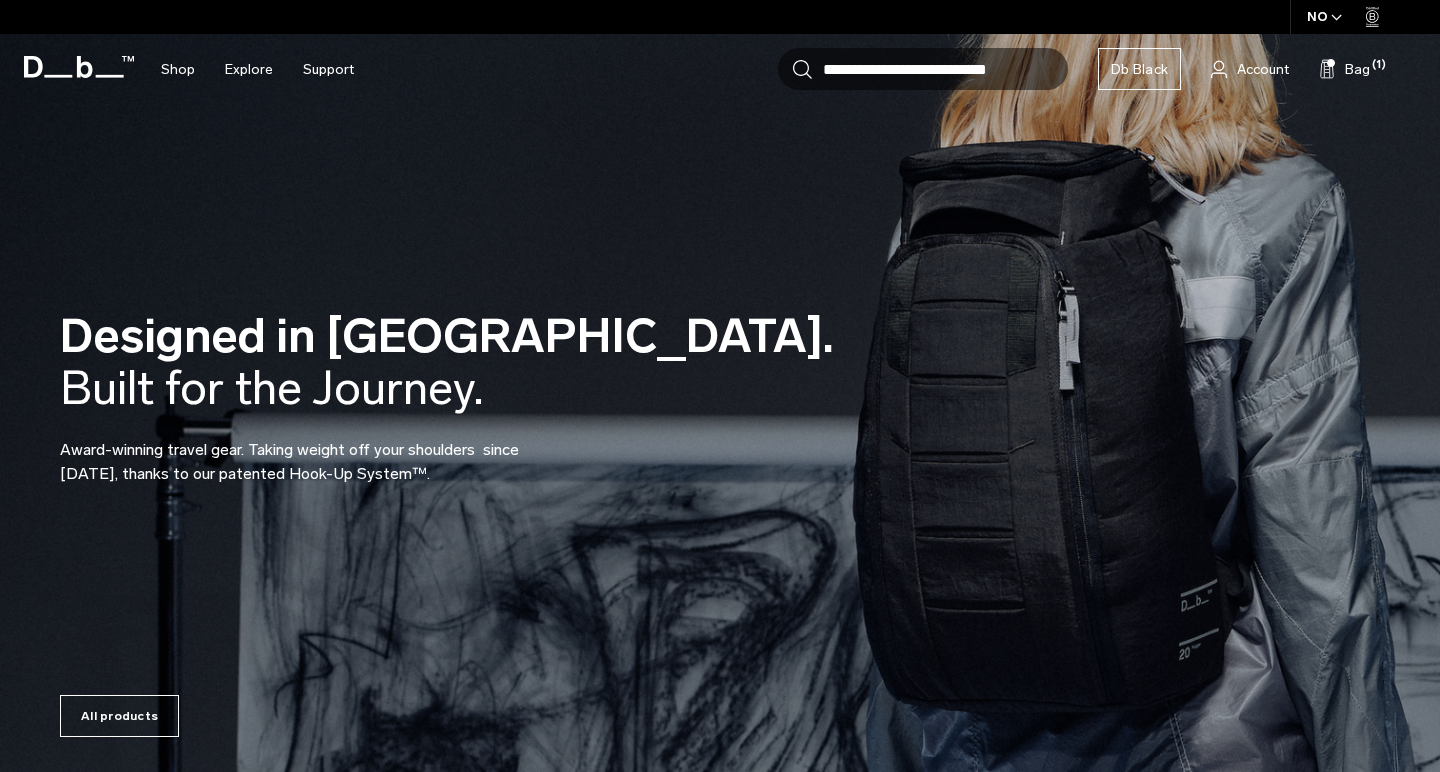 scroll, scrollTop: 0, scrollLeft: 0, axis: both 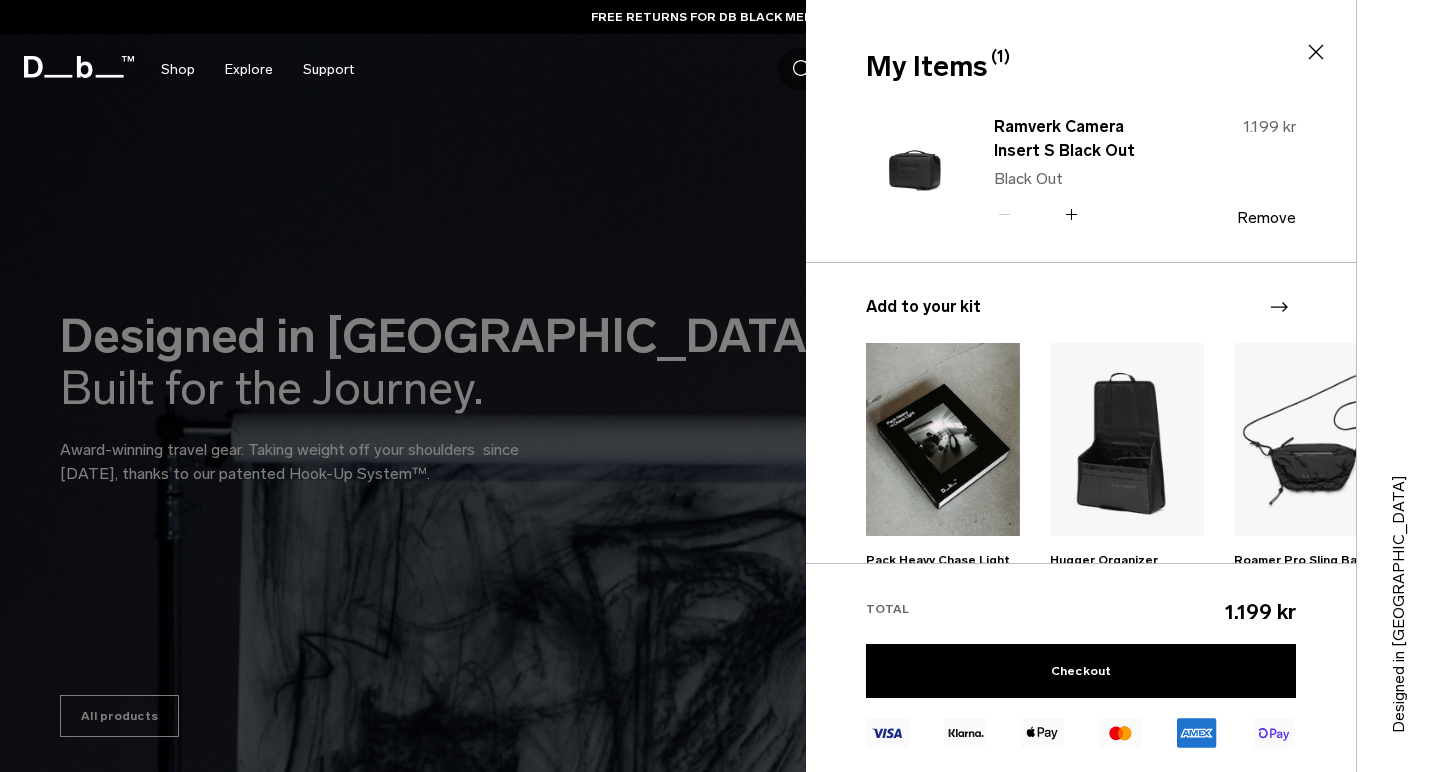 click at bounding box center [720, 386] 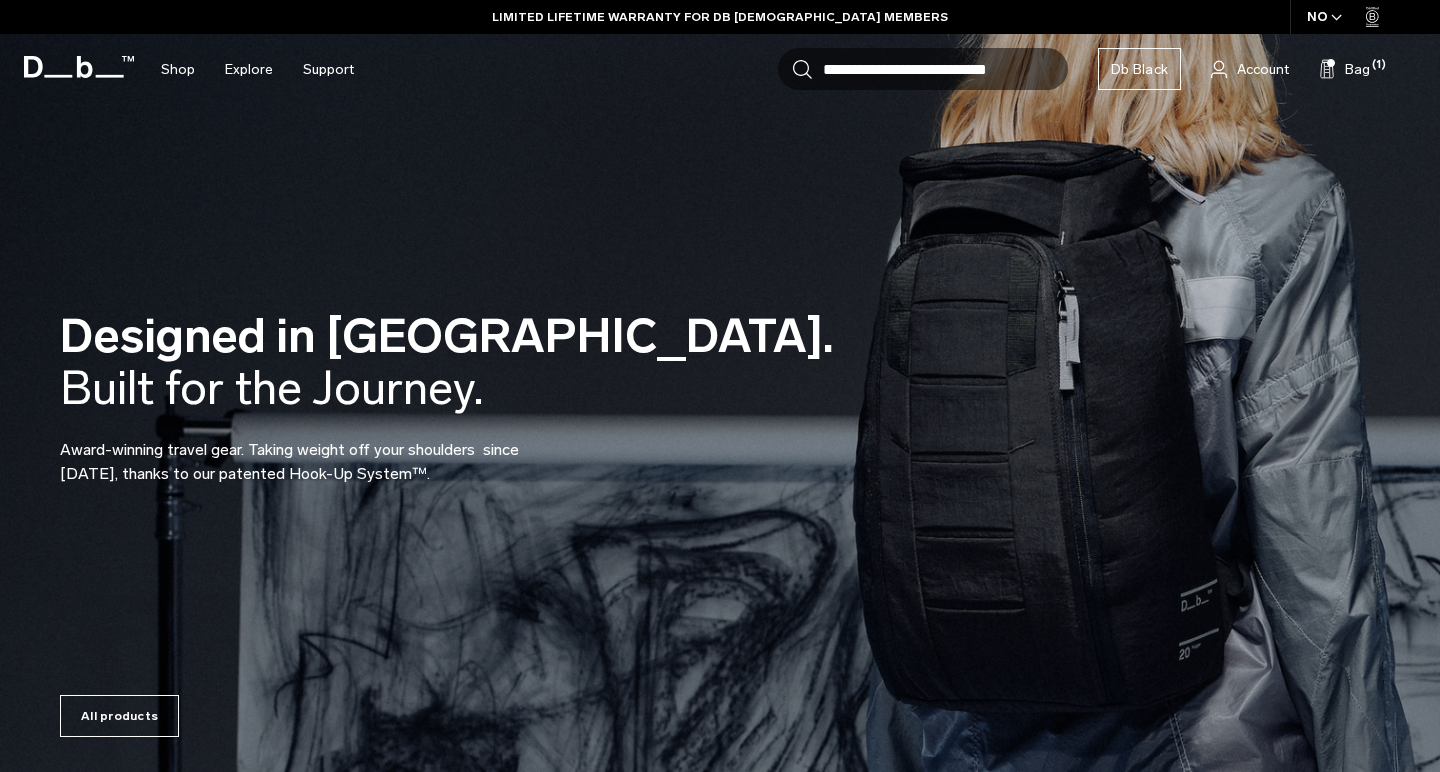 scroll, scrollTop: 0, scrollLeft: 0, axis: both 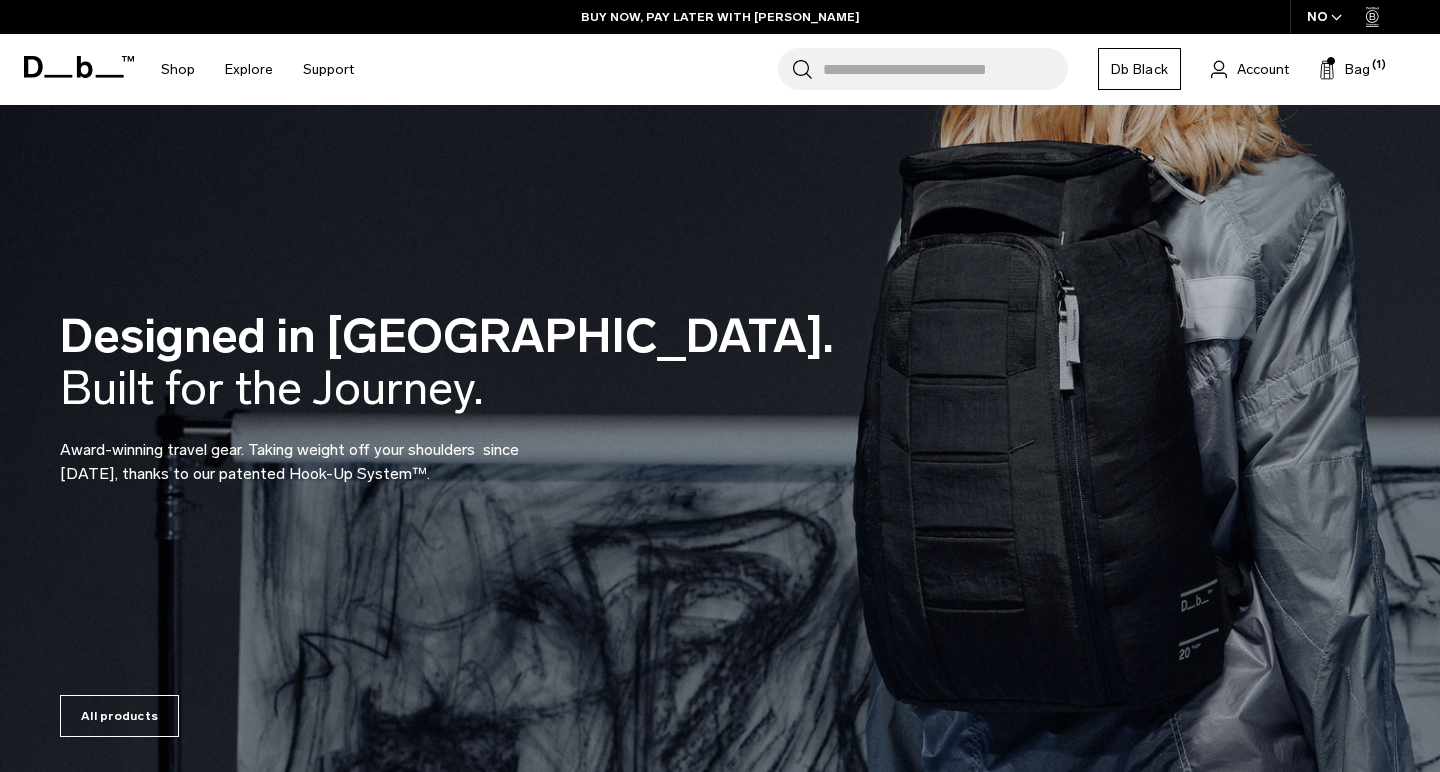 click on "Search for Bags, Luggage...
Search
Close
Trending Products
All Products
Hugger Backpack 30L Black Out
2.299 kr
Ramverk Front-access Carry-on Black Out" at bounding box center [896, 69] 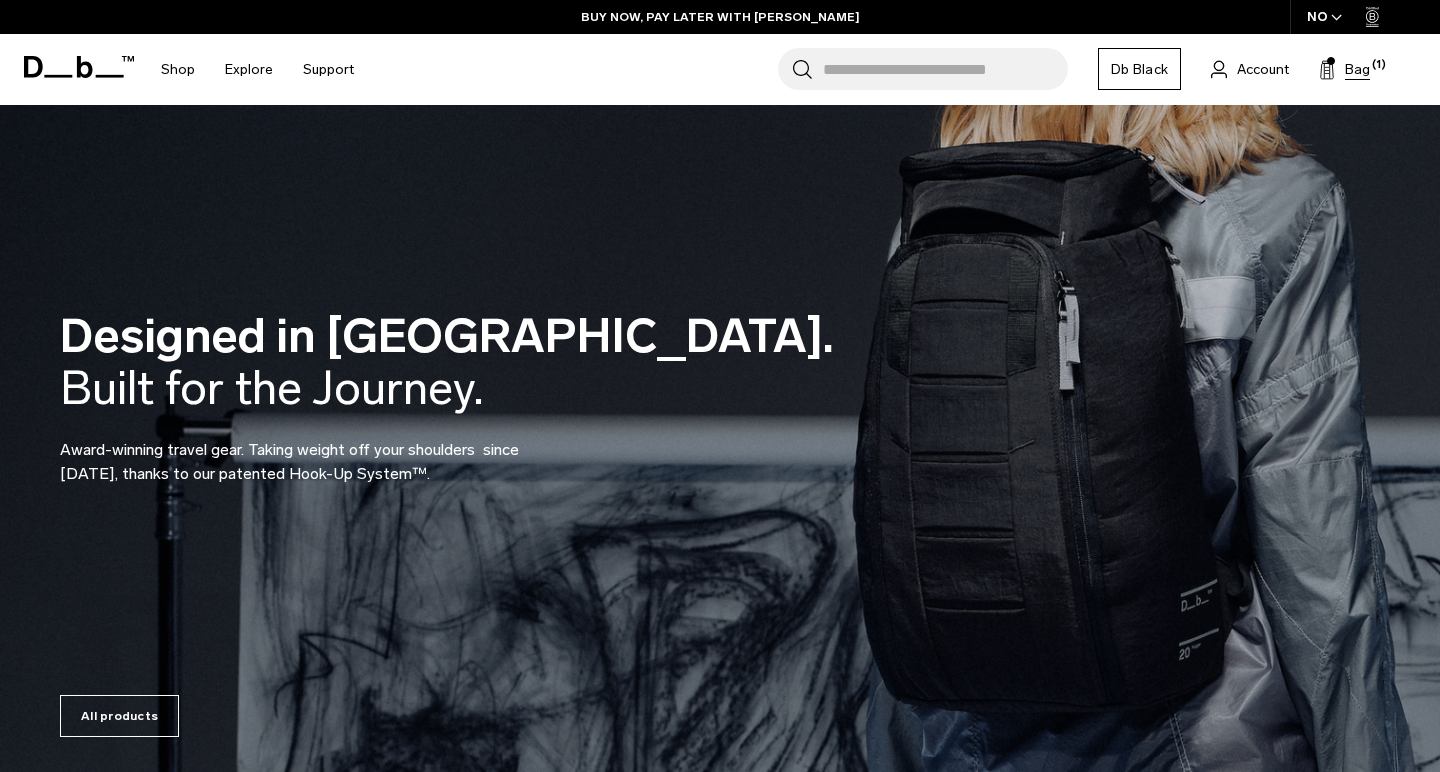 click on "Bag
(1)" at bounding box center (1344, 69) 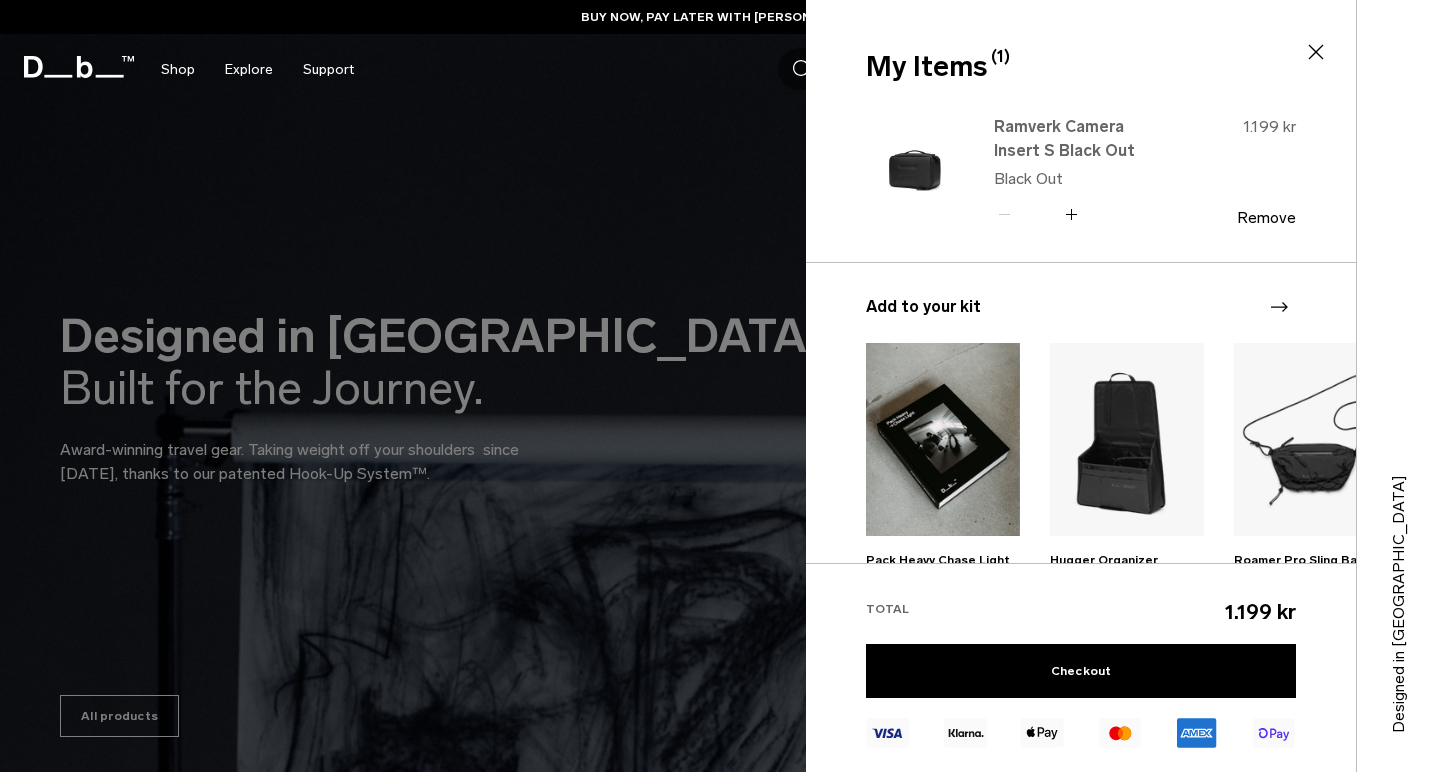 click on "Ramverk Camera Insert S Black Out" at bounding box center [1082, 139] 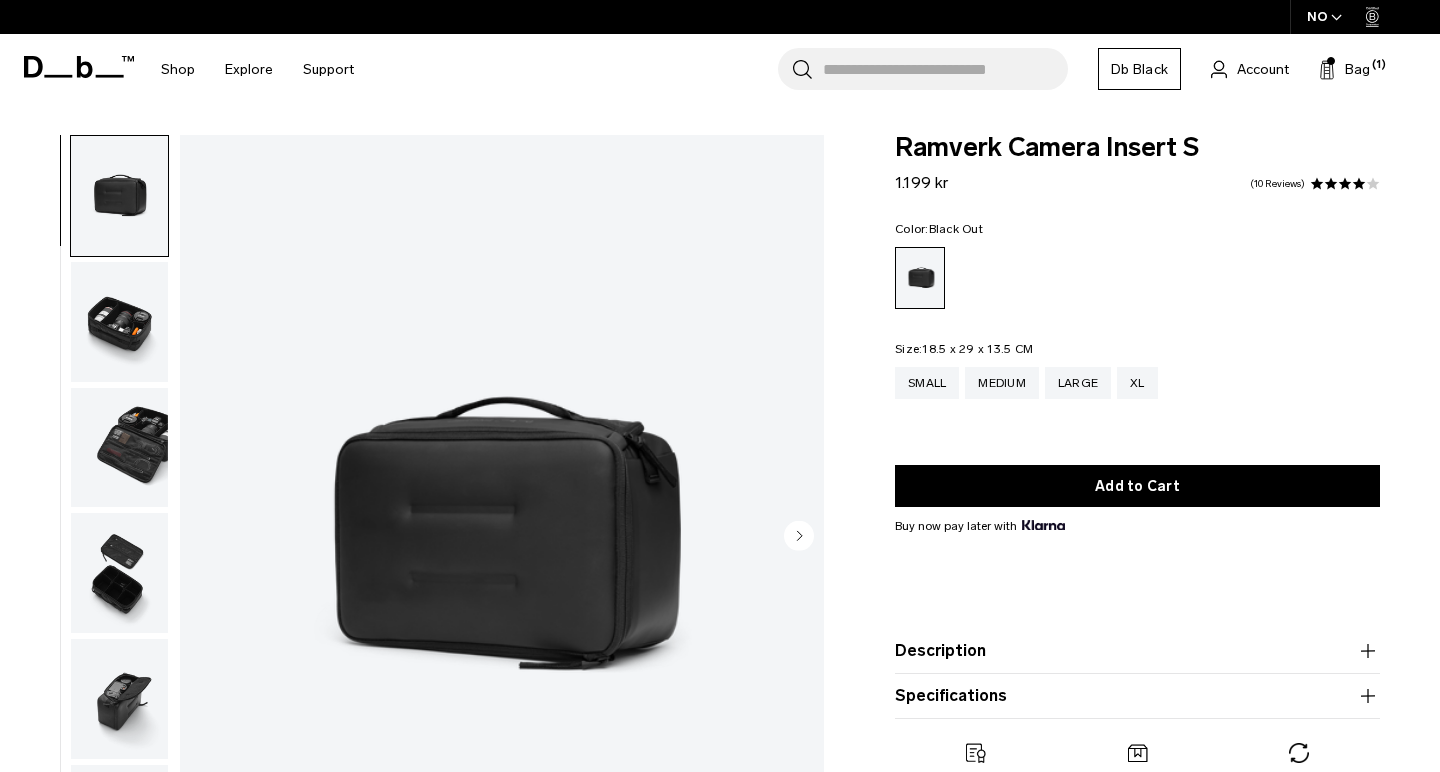 scroll, scrollTop: 0, scrollLeft: 0, axis: both 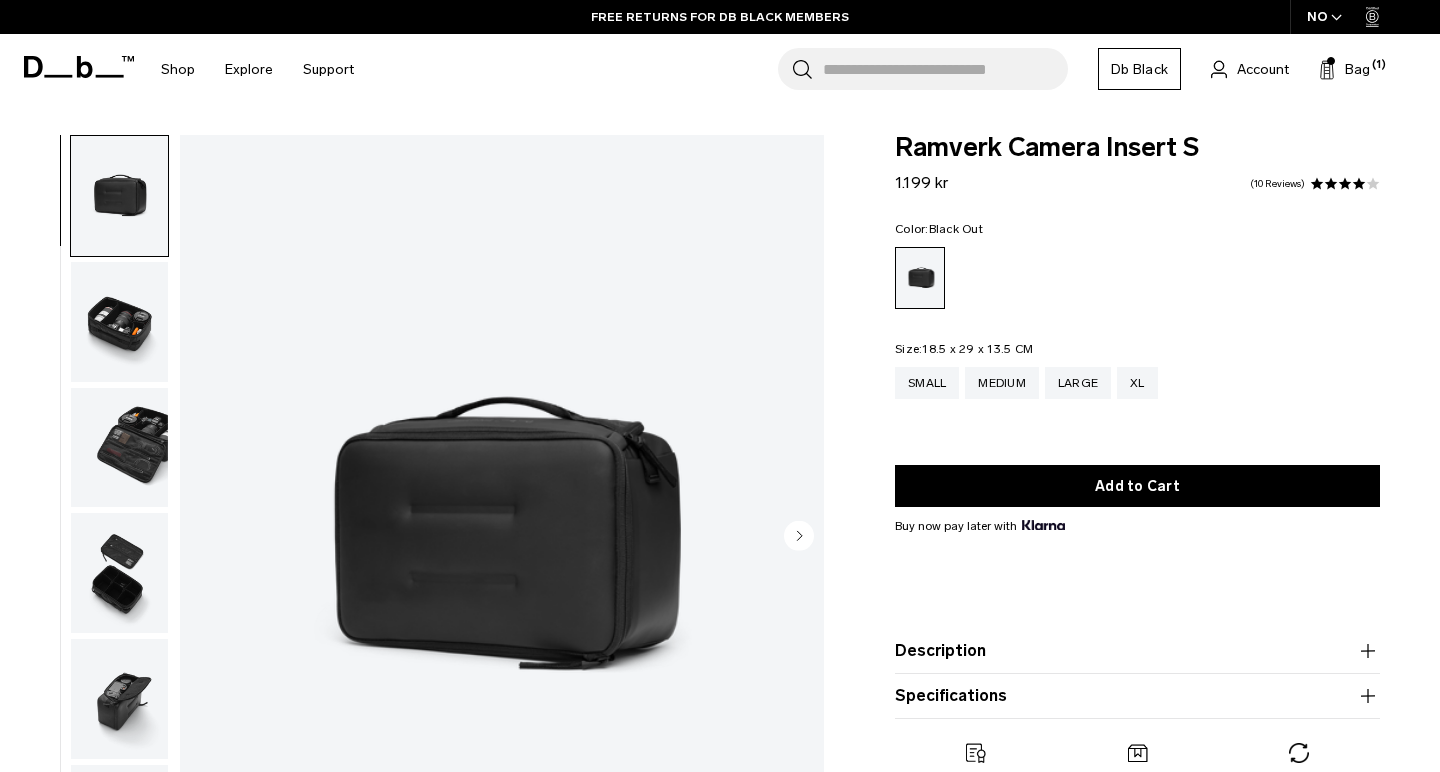 click at bounding box center [119, 322] 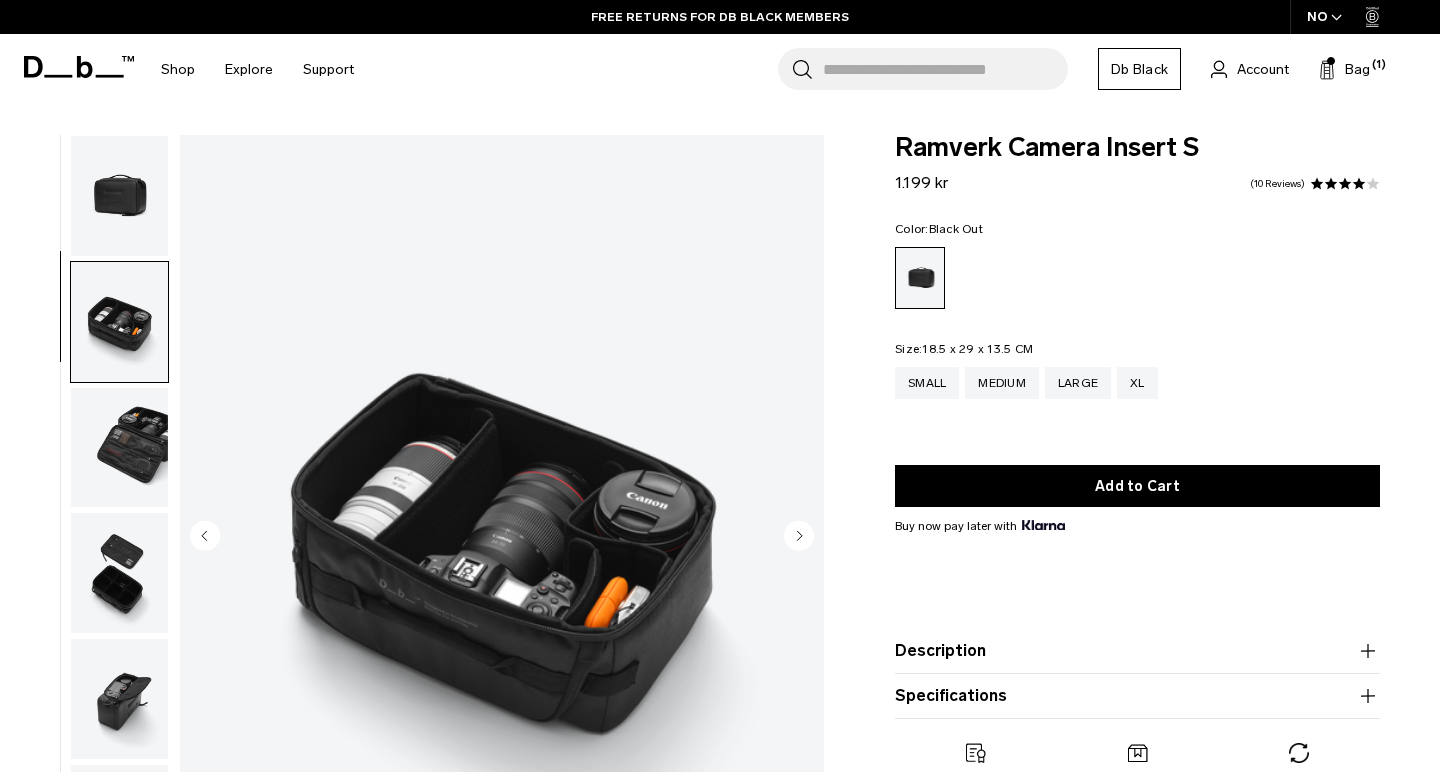 scroll, scrollTop: 82, scrollLeft: 0, axis: vertical 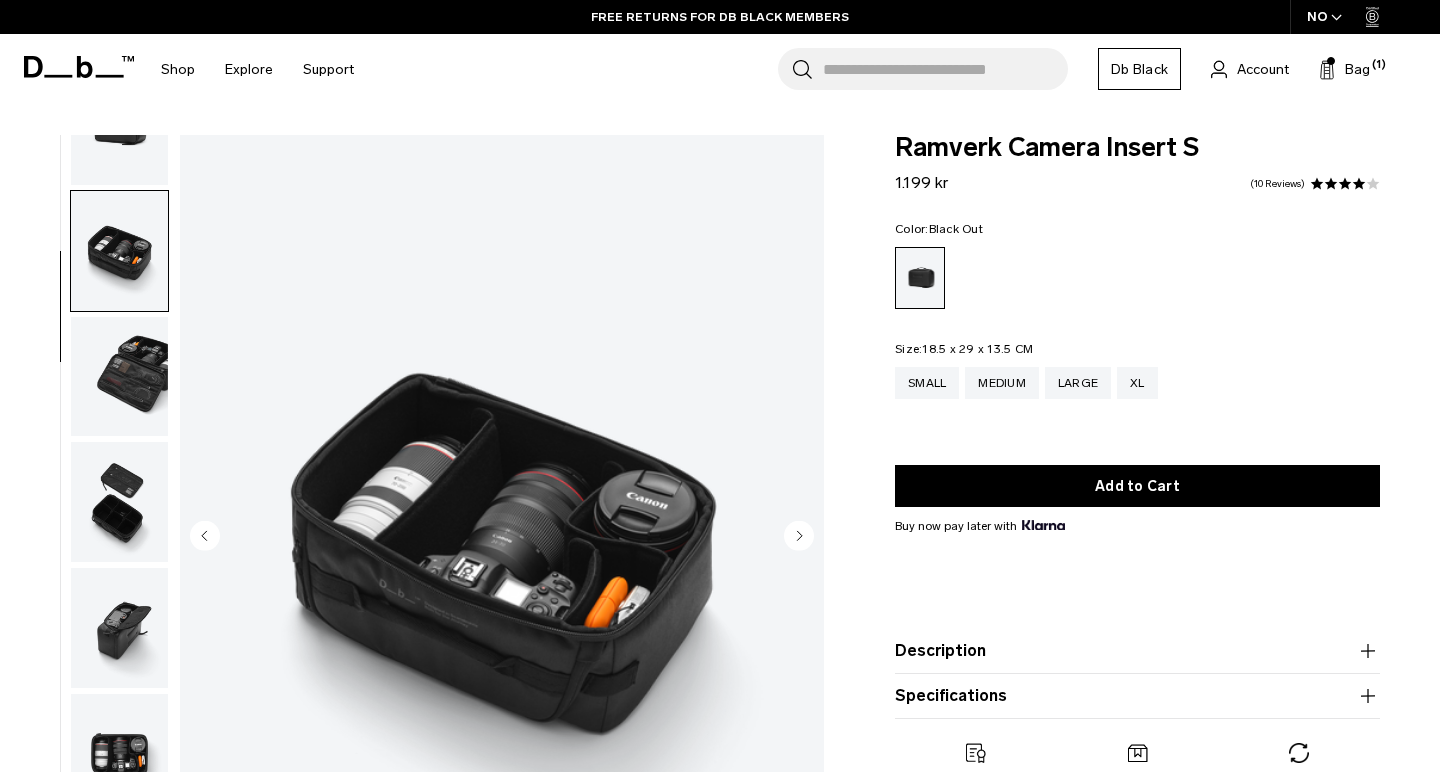 click at bounding box center [119, 377] 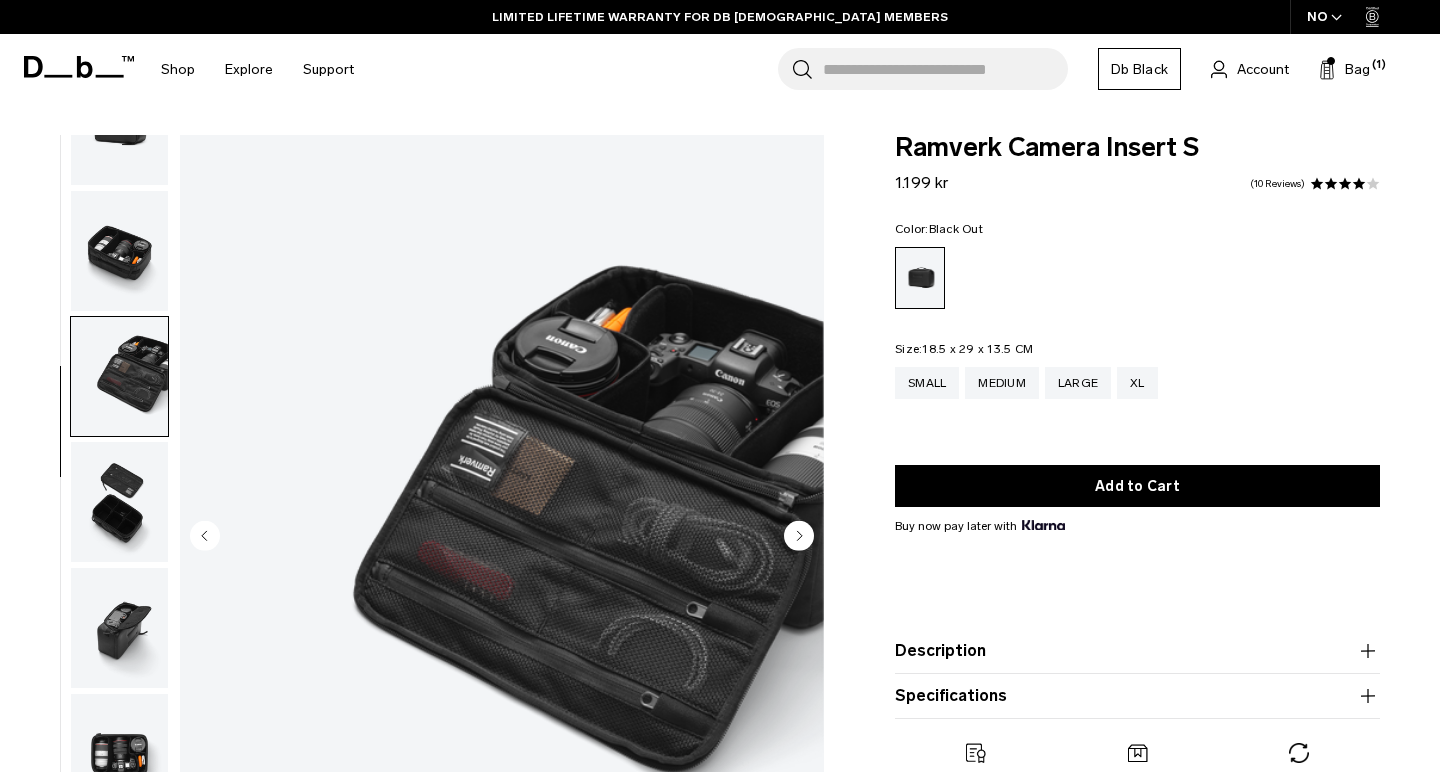 click at bounding box center (119, 502) 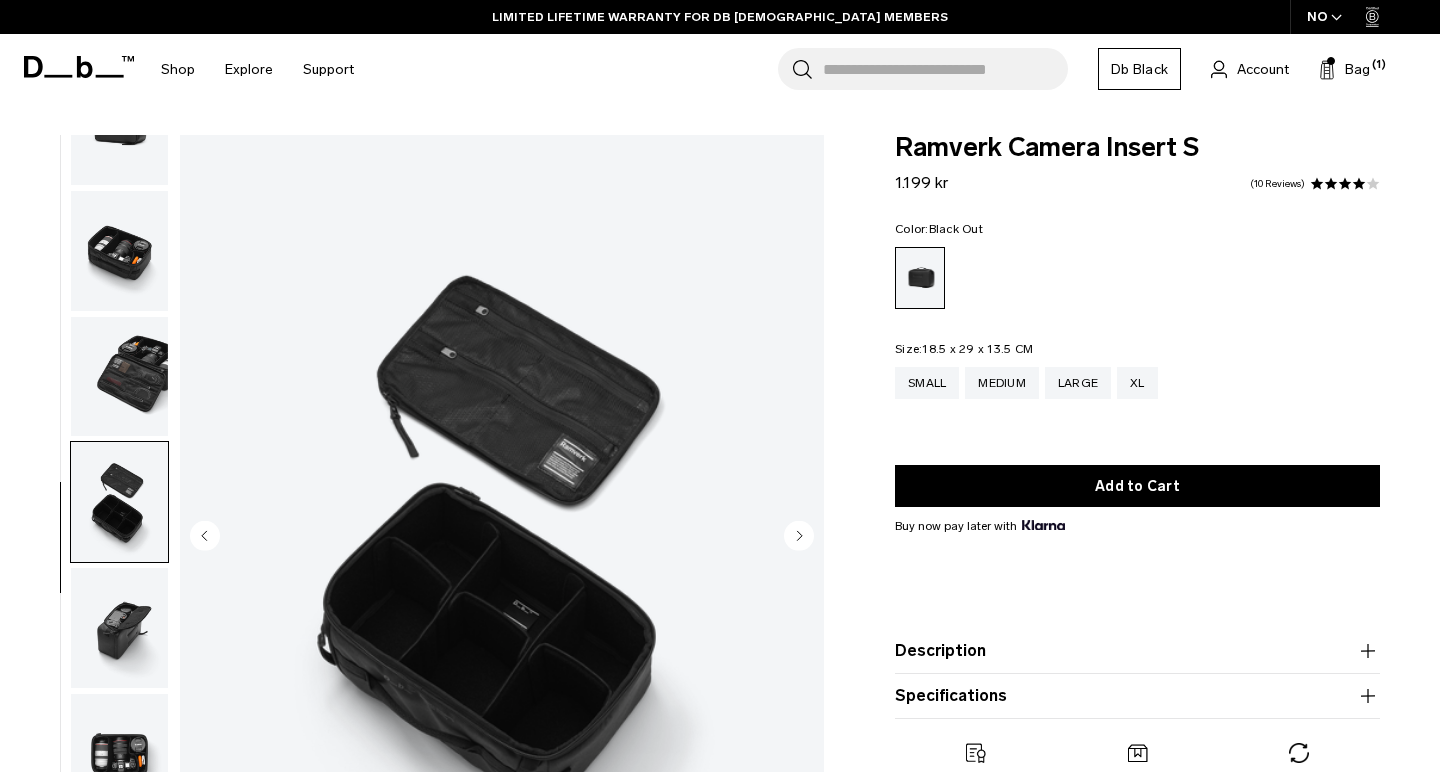 click at bounding box center [119, 628] 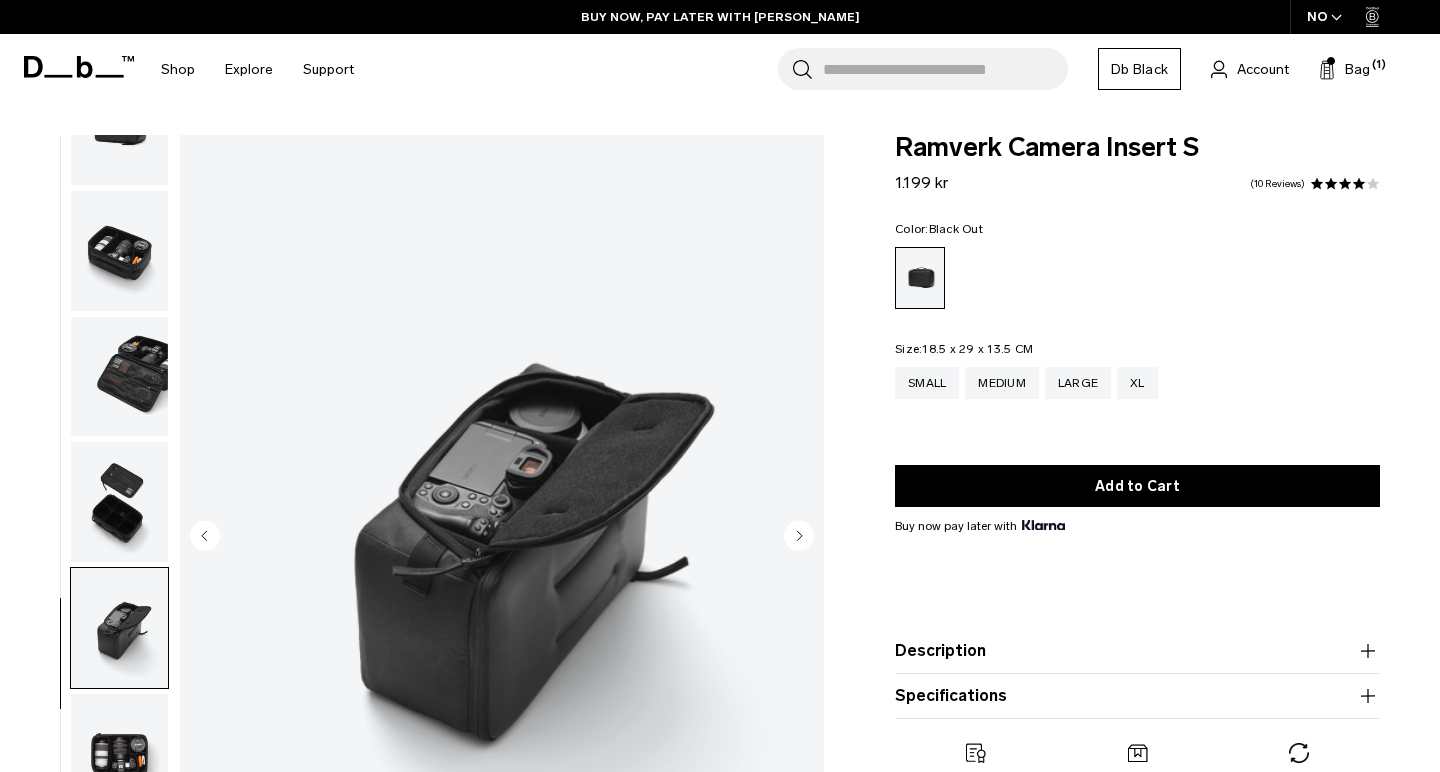 click 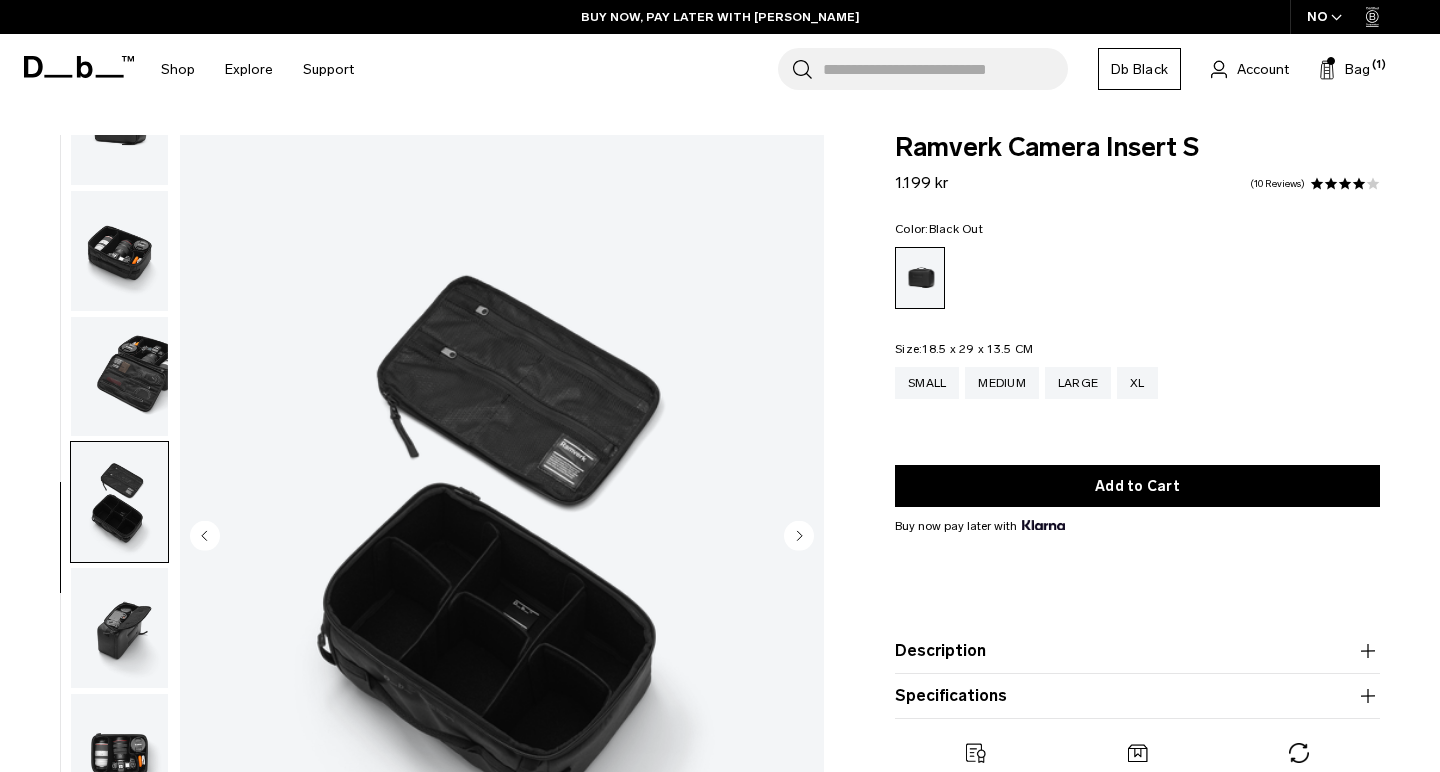 click 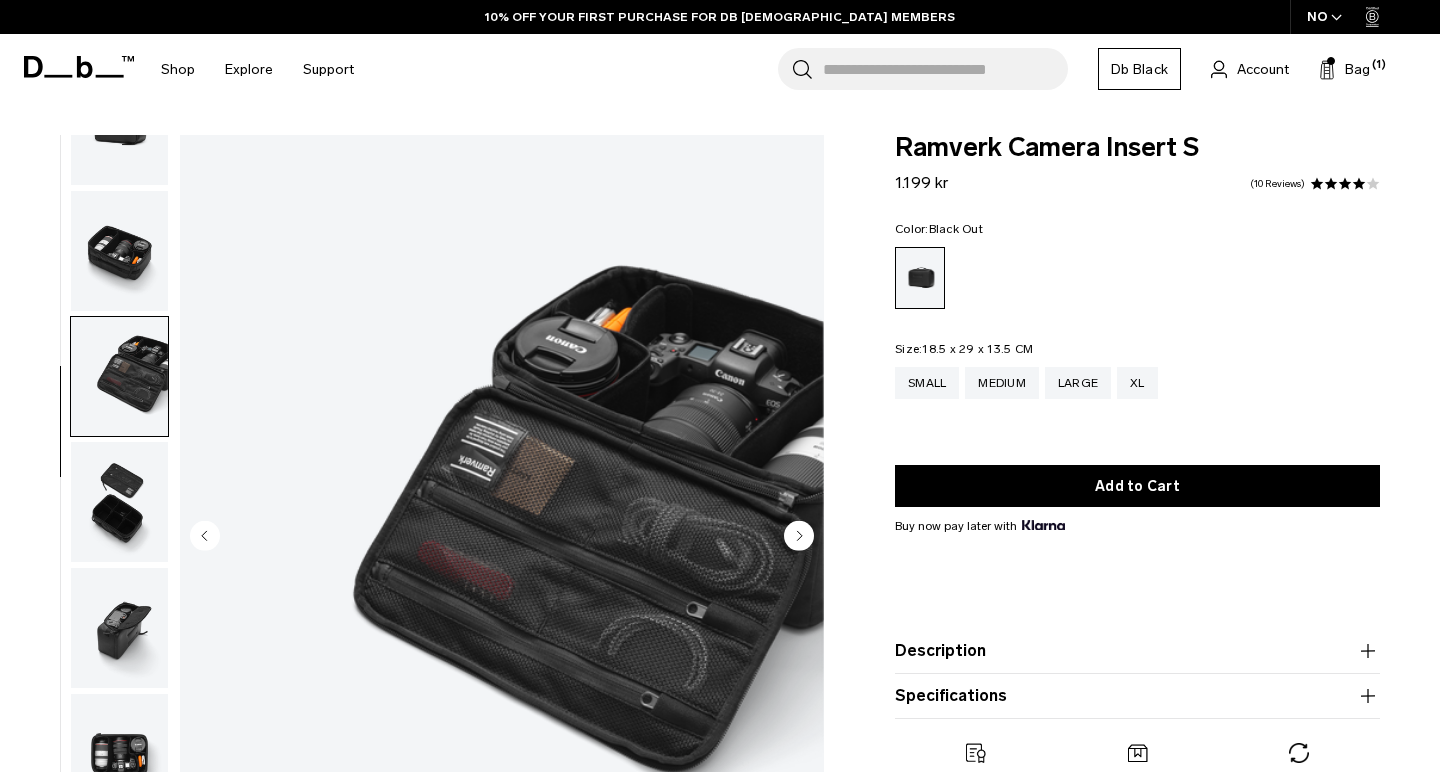 click 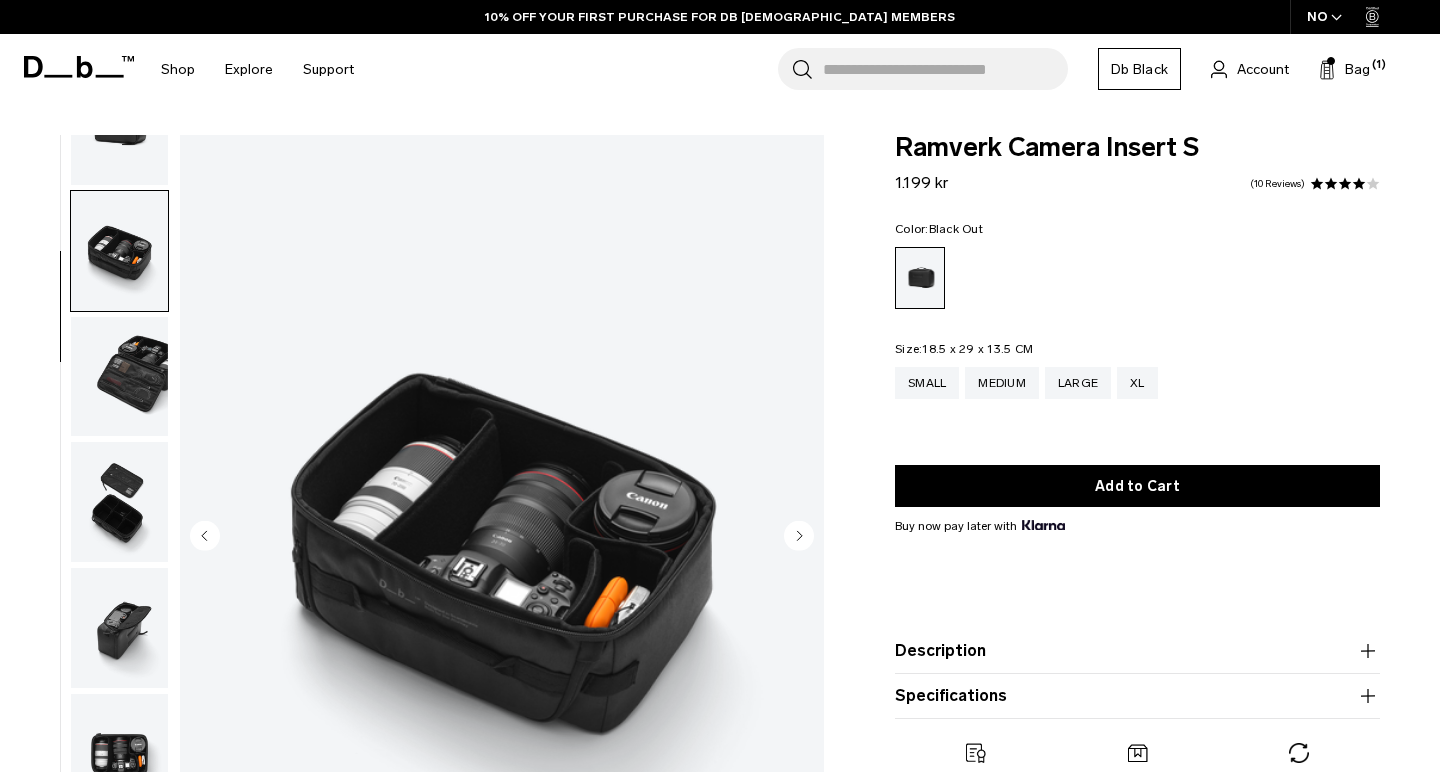 click 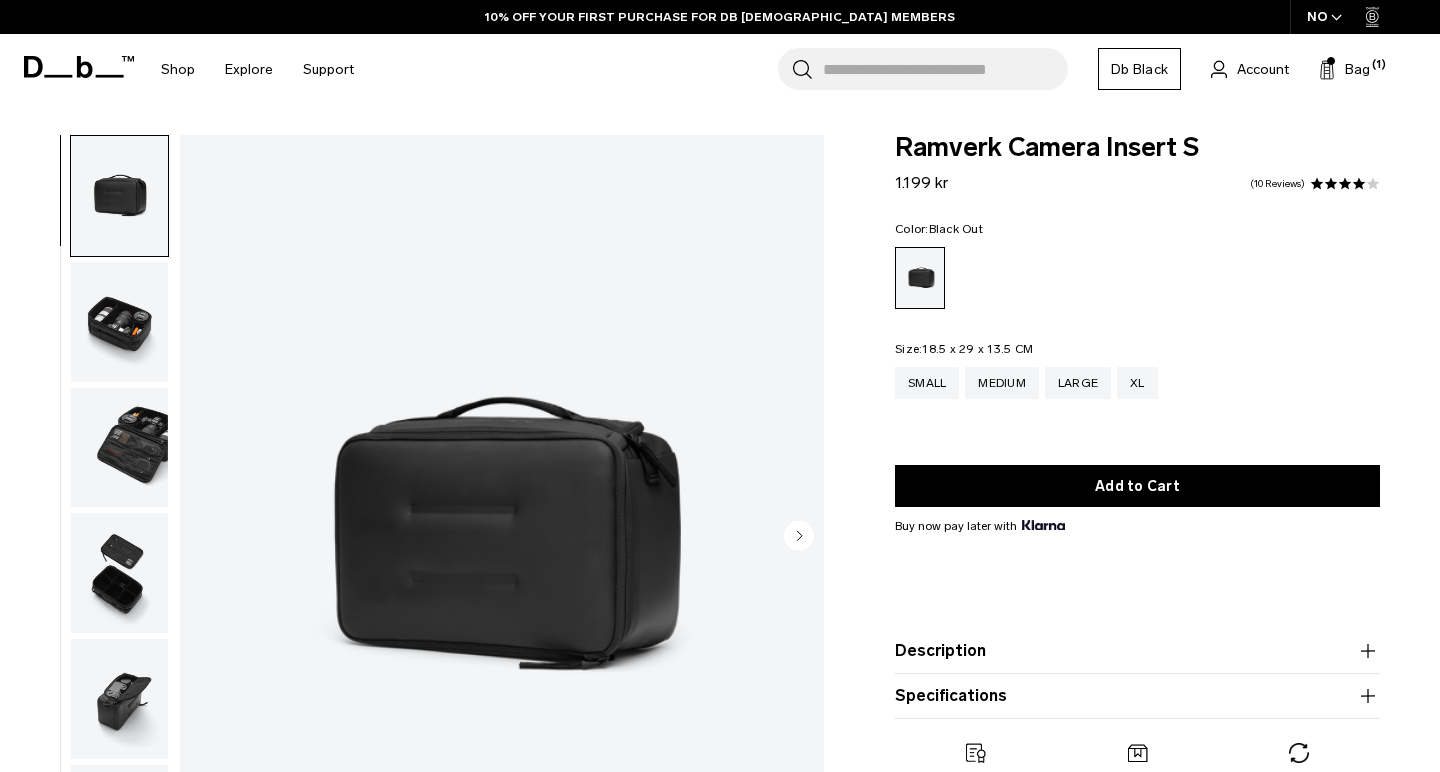 click at bounding box center (502, 537) 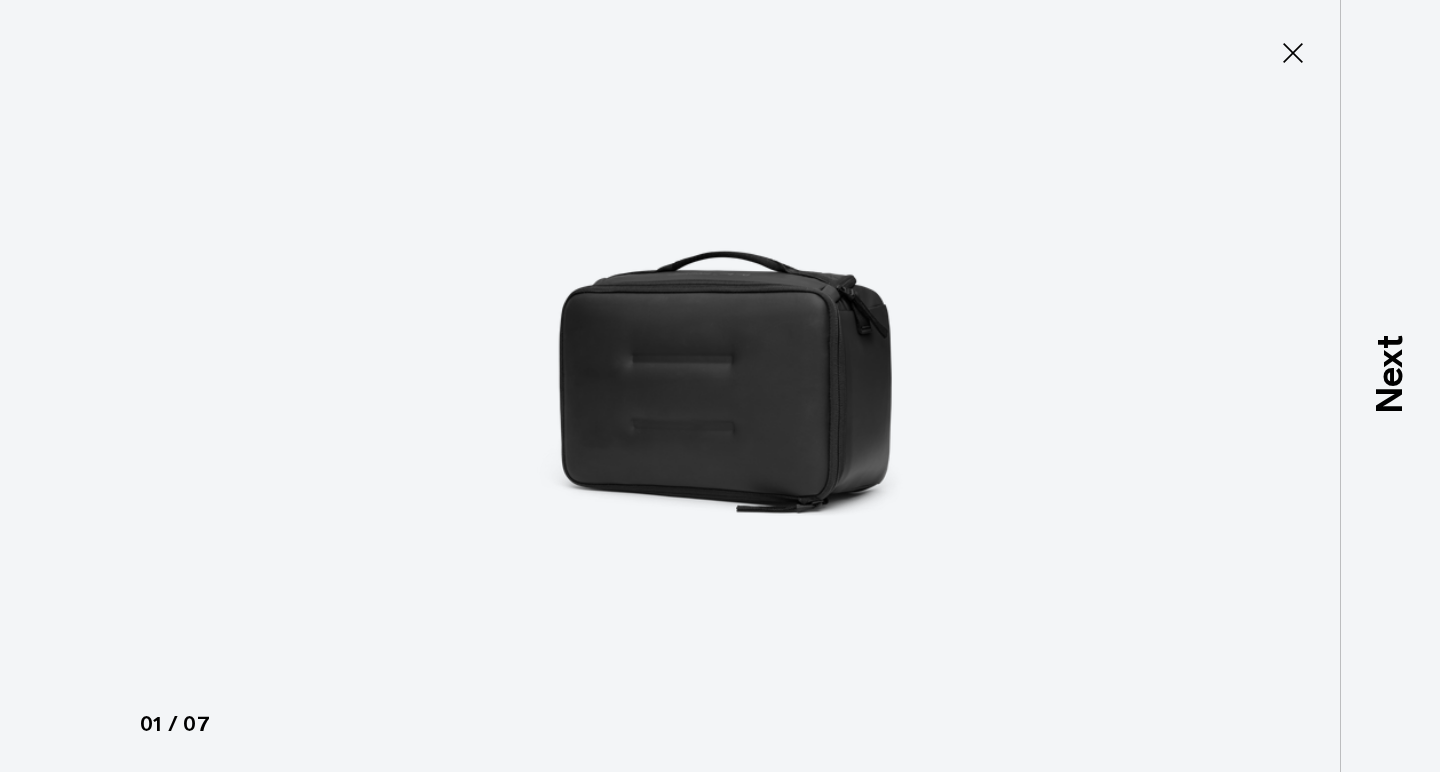 click at bounding box center (720, 386) 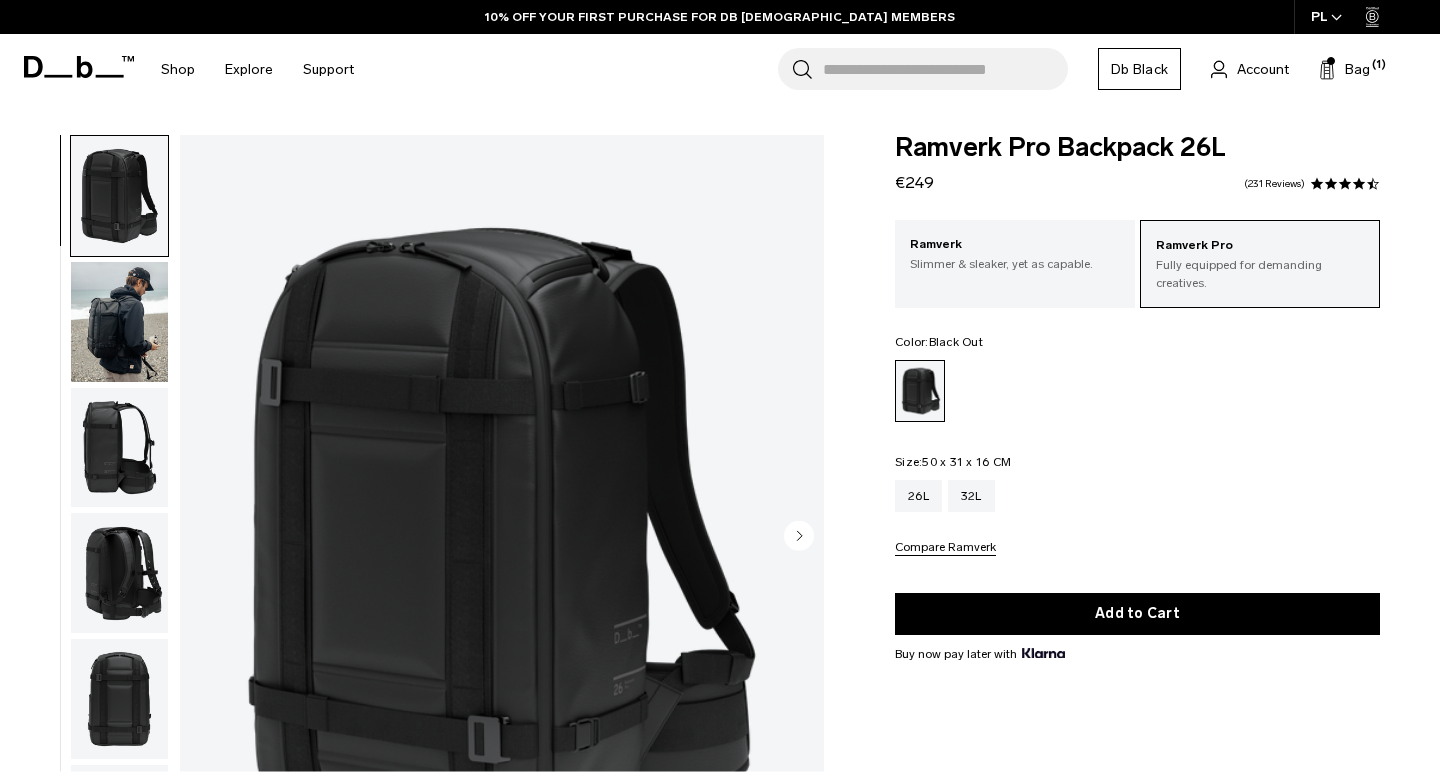 scroll, scrollTop: 0, scrollLeft: 0, axis: both 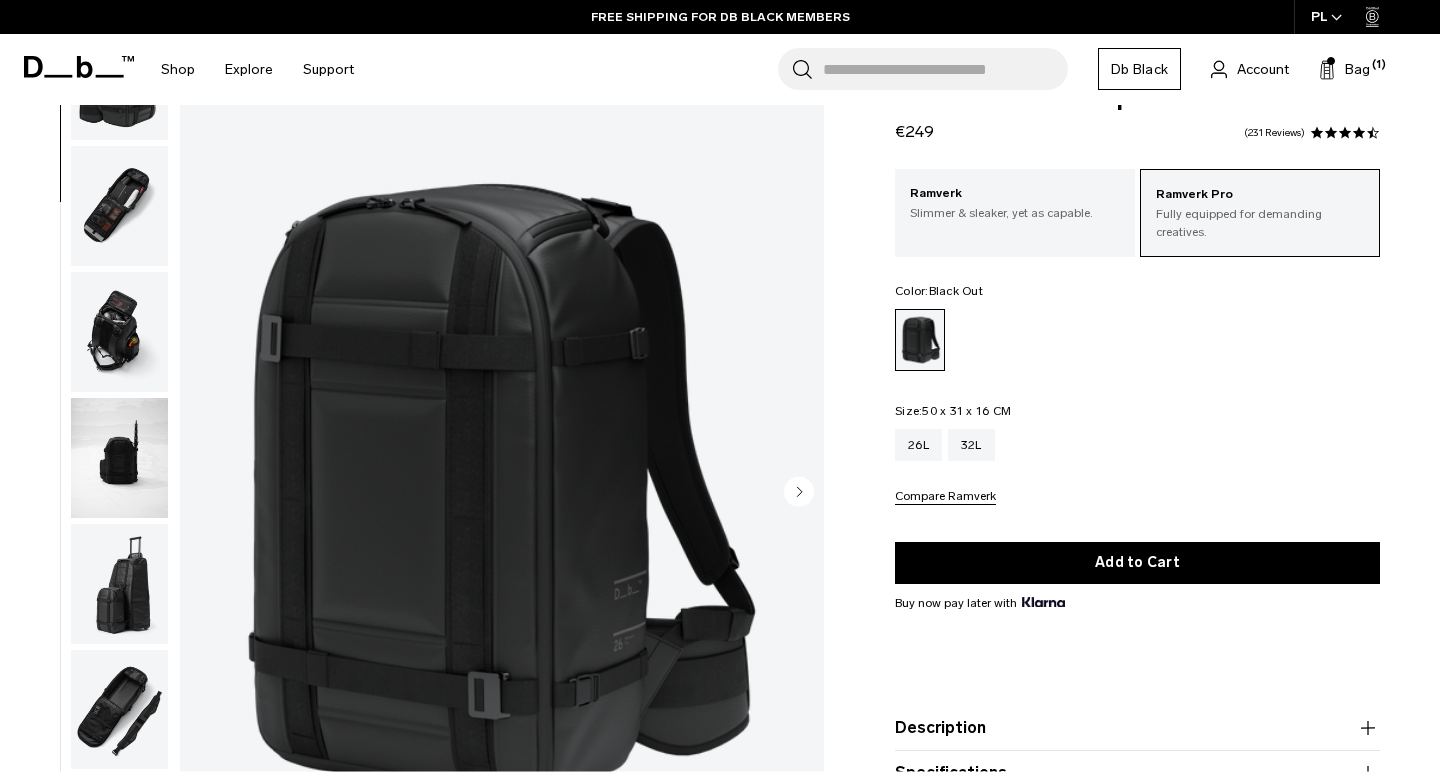 click at bounding box center [119, 332] 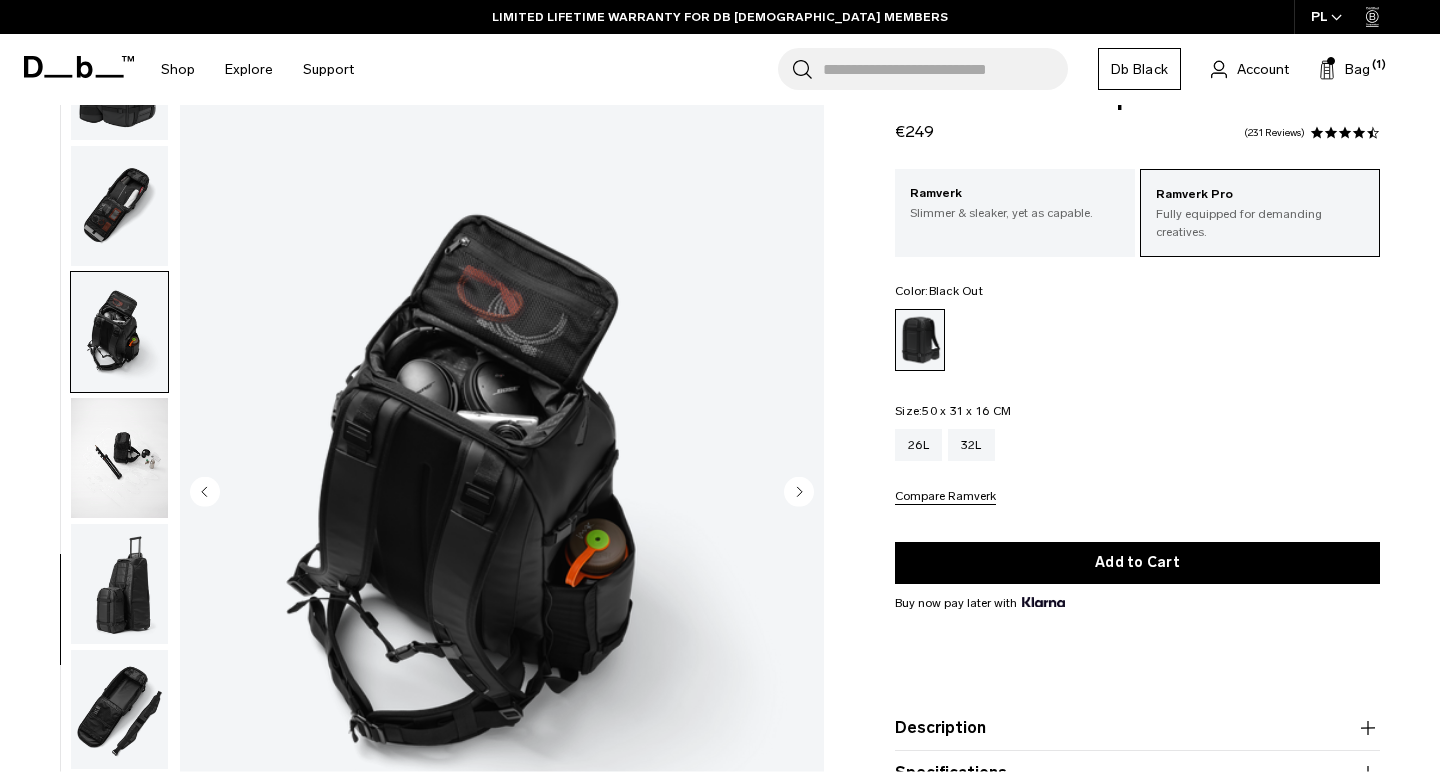 drag, startPoint x: 1157, startPoint y: 3, endPoint x: 1429, endPoint y: 335, distance: 429.19458 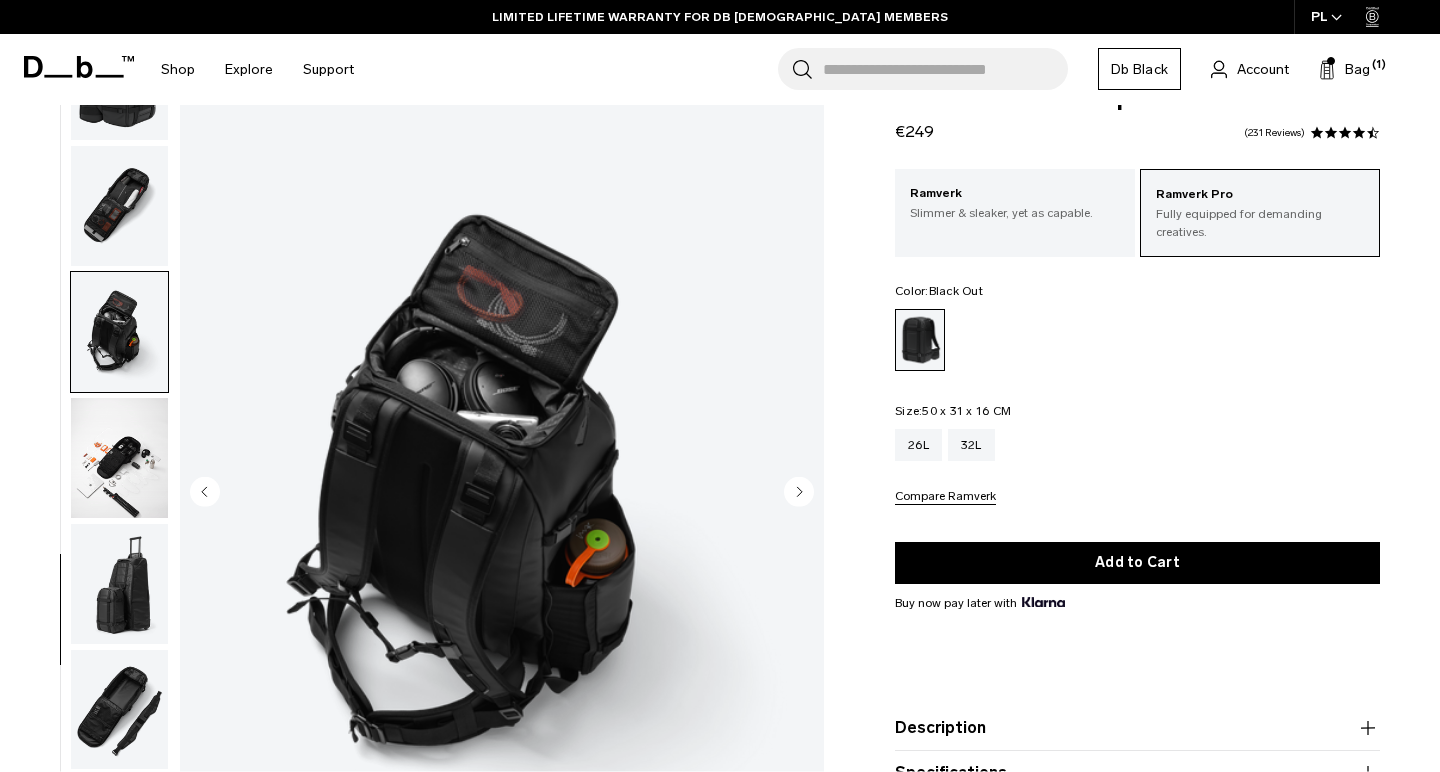 click on "Ramverk Pro Backpack 26L
€249
4.5 star rating      231 Reviews
Ramverk Pro
Fully equipped for demanding creatives.
Ramverk
Slimmer & sleaker, yet as capable.
Color:
Black Out
Out of stock
Size:
50 x 31 x 16 CM
Out of stock
26L
32L" at bounding box center [1137, 495] 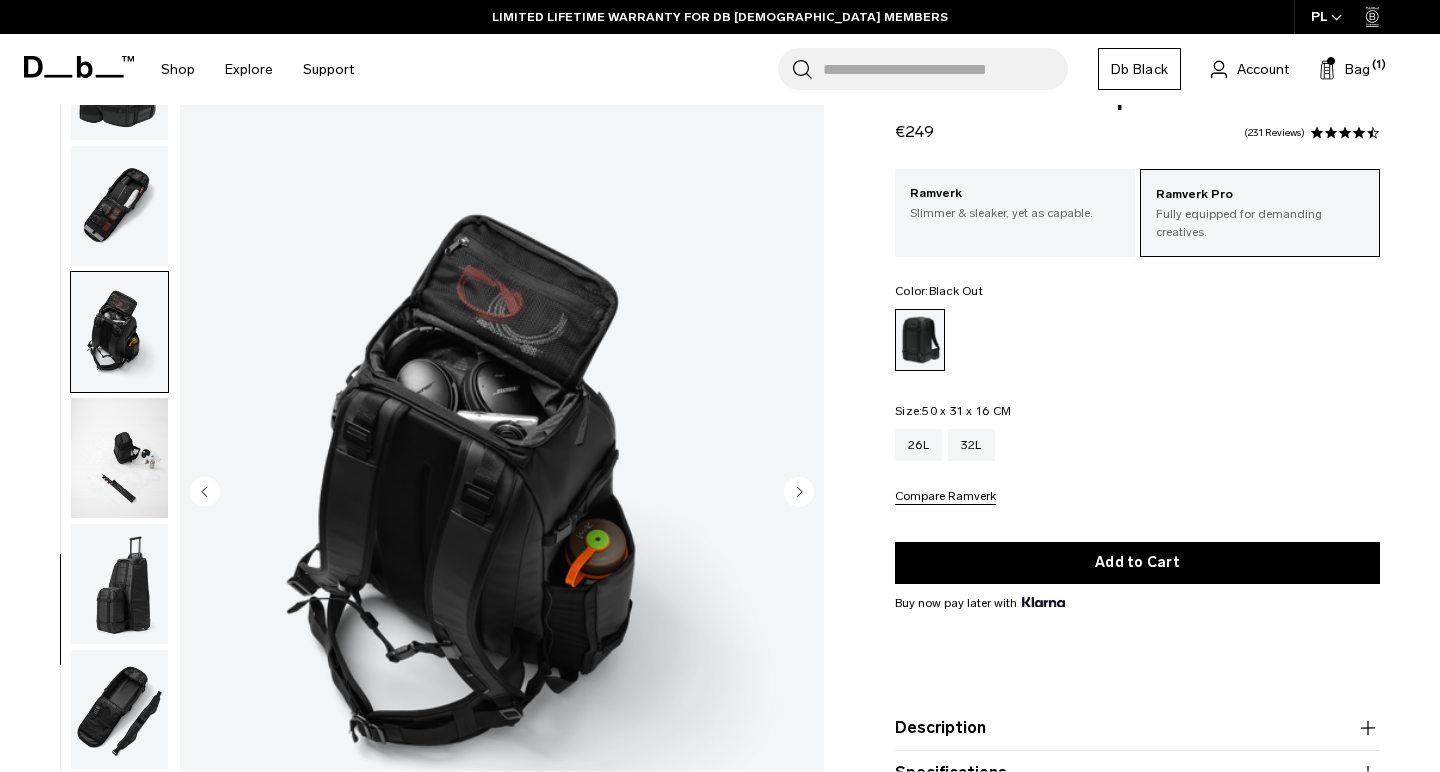 scroll, scrollTop: 48, scrollLeft: 0, axis: vertical 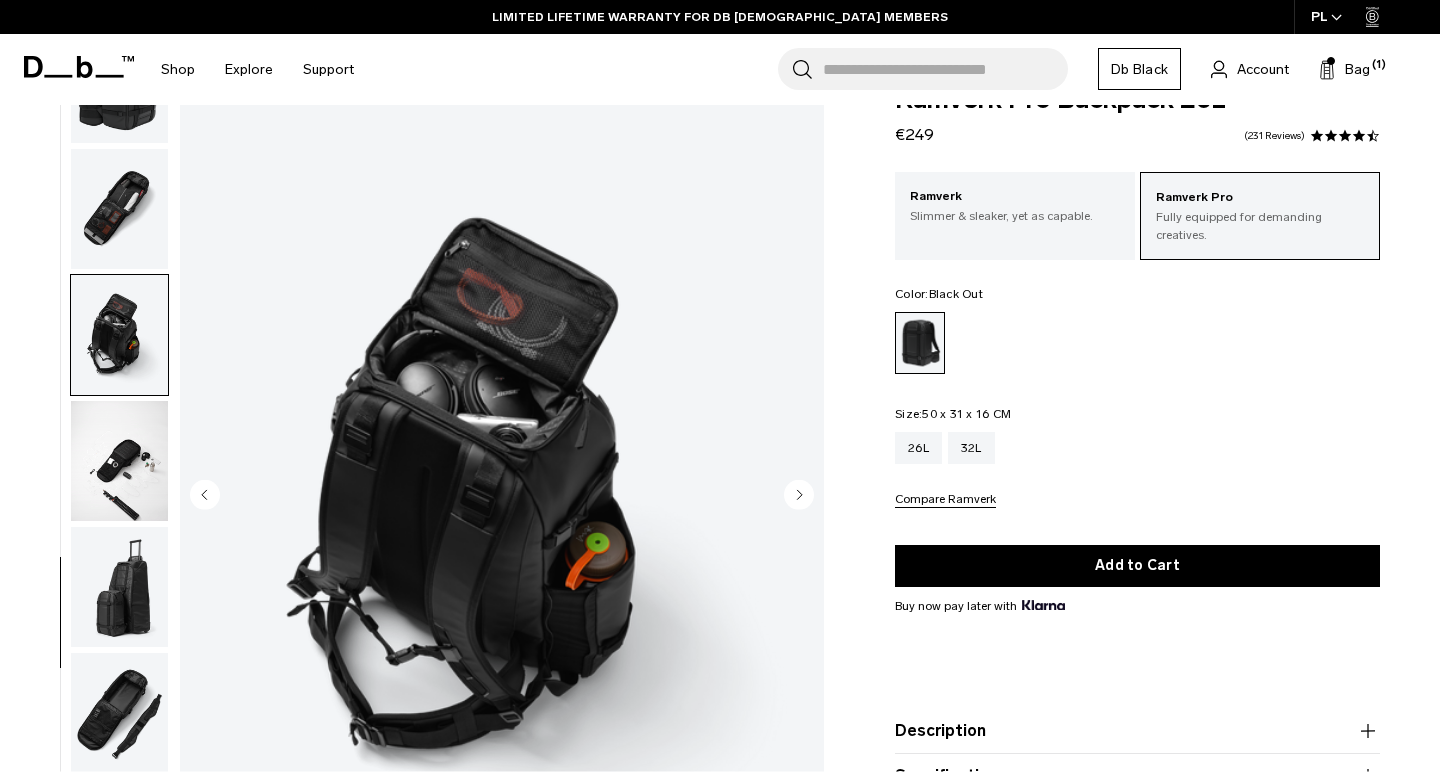 click at bounding box center (119, 461) 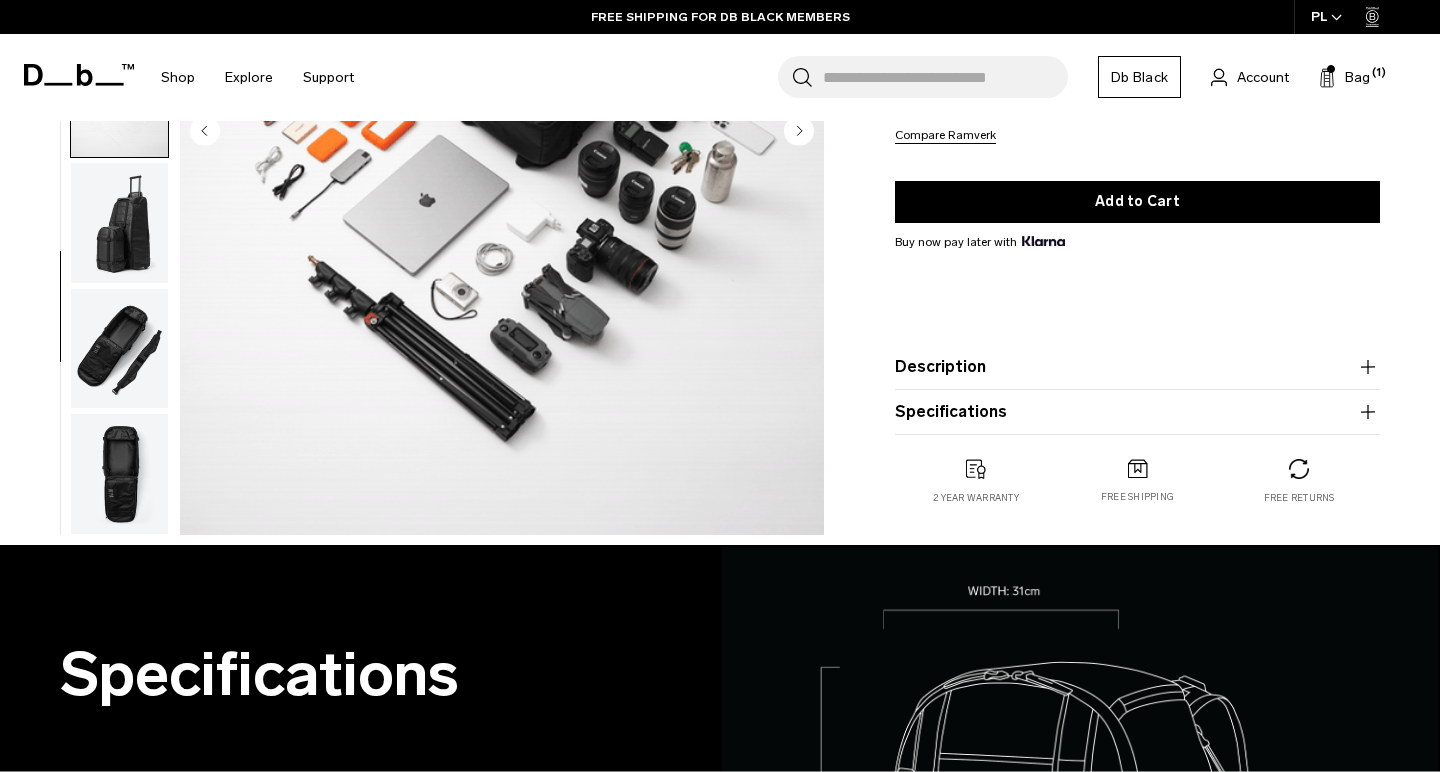 scroll, scrollTop: 411, scrollLeft: 0, axis: vertical 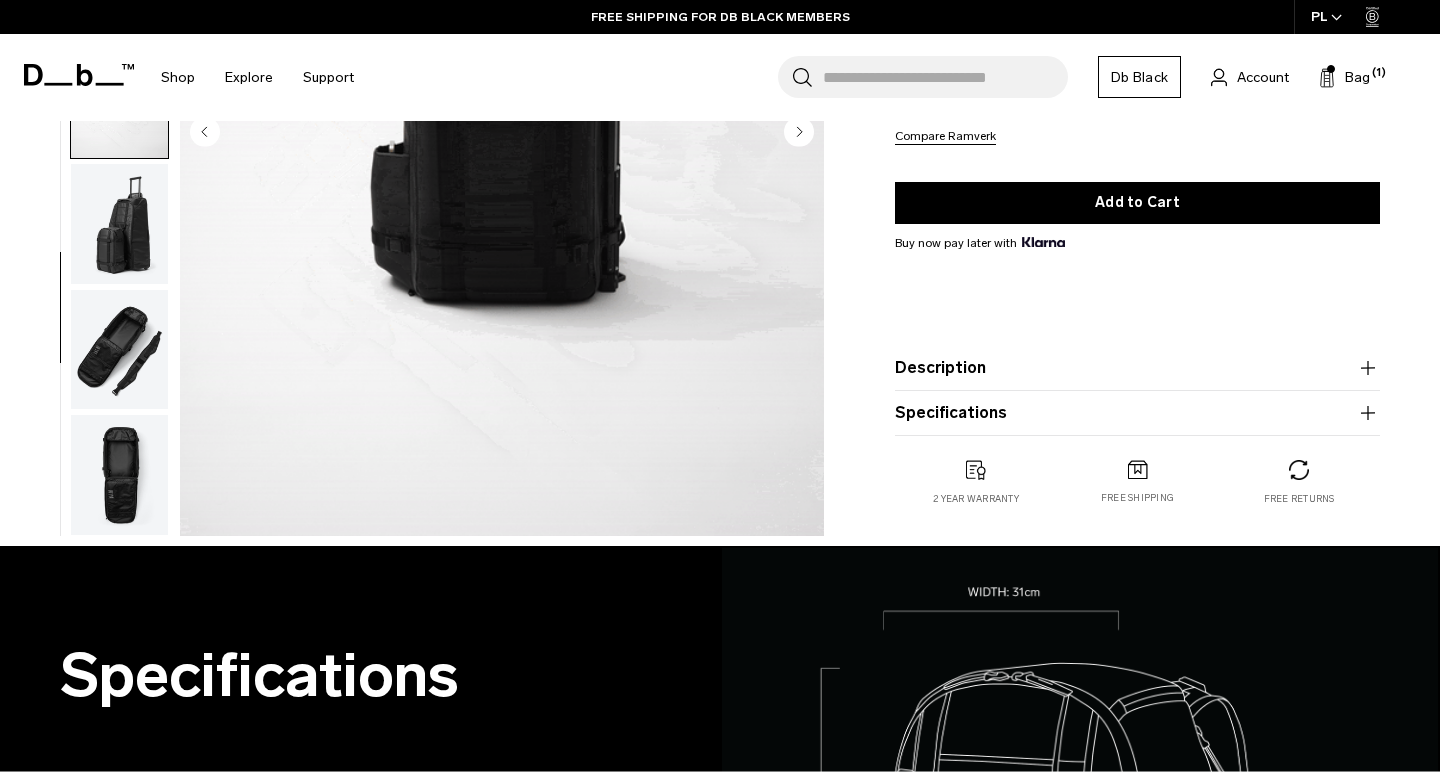 click on "Specifications" at bounding box center (1137, 413) 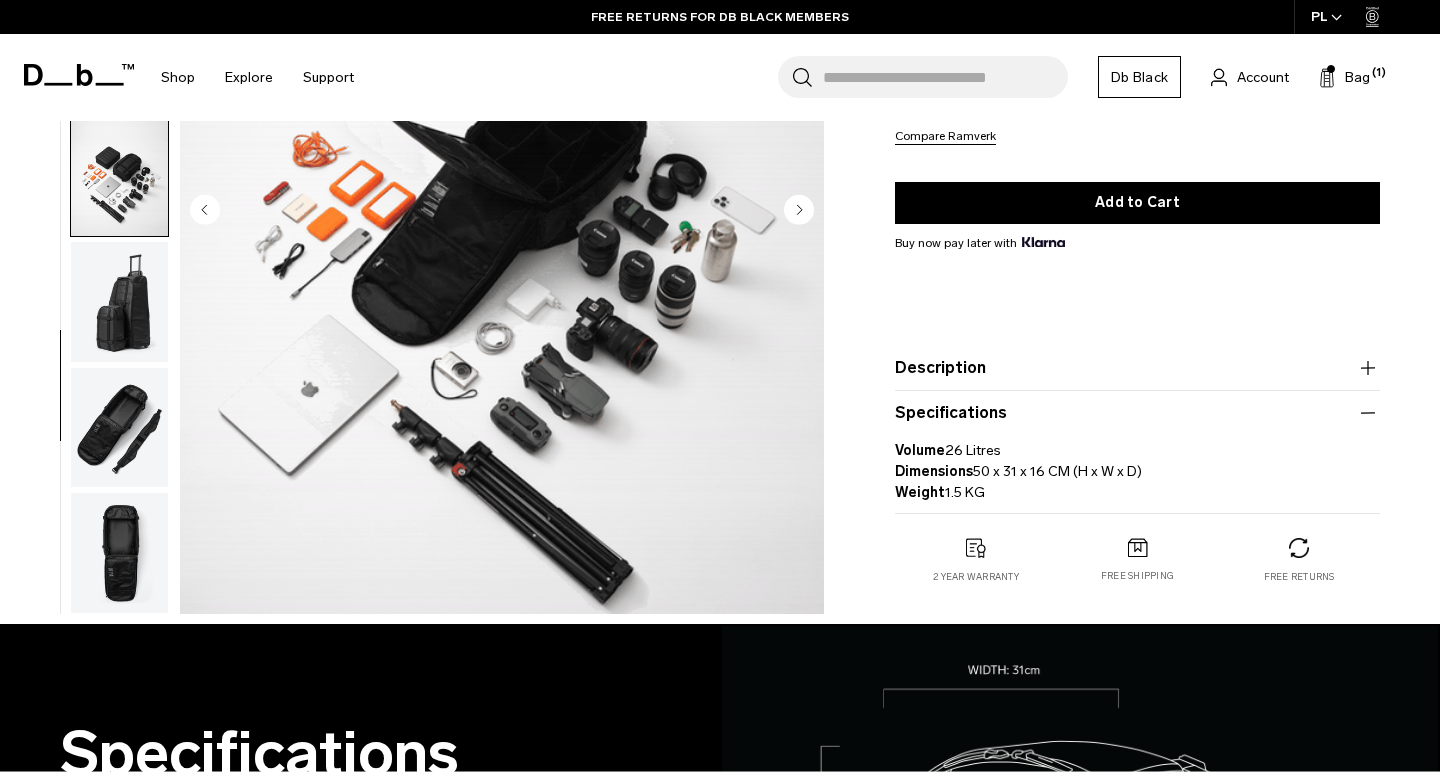 click on "Description" at bounding box center [1137, 368] 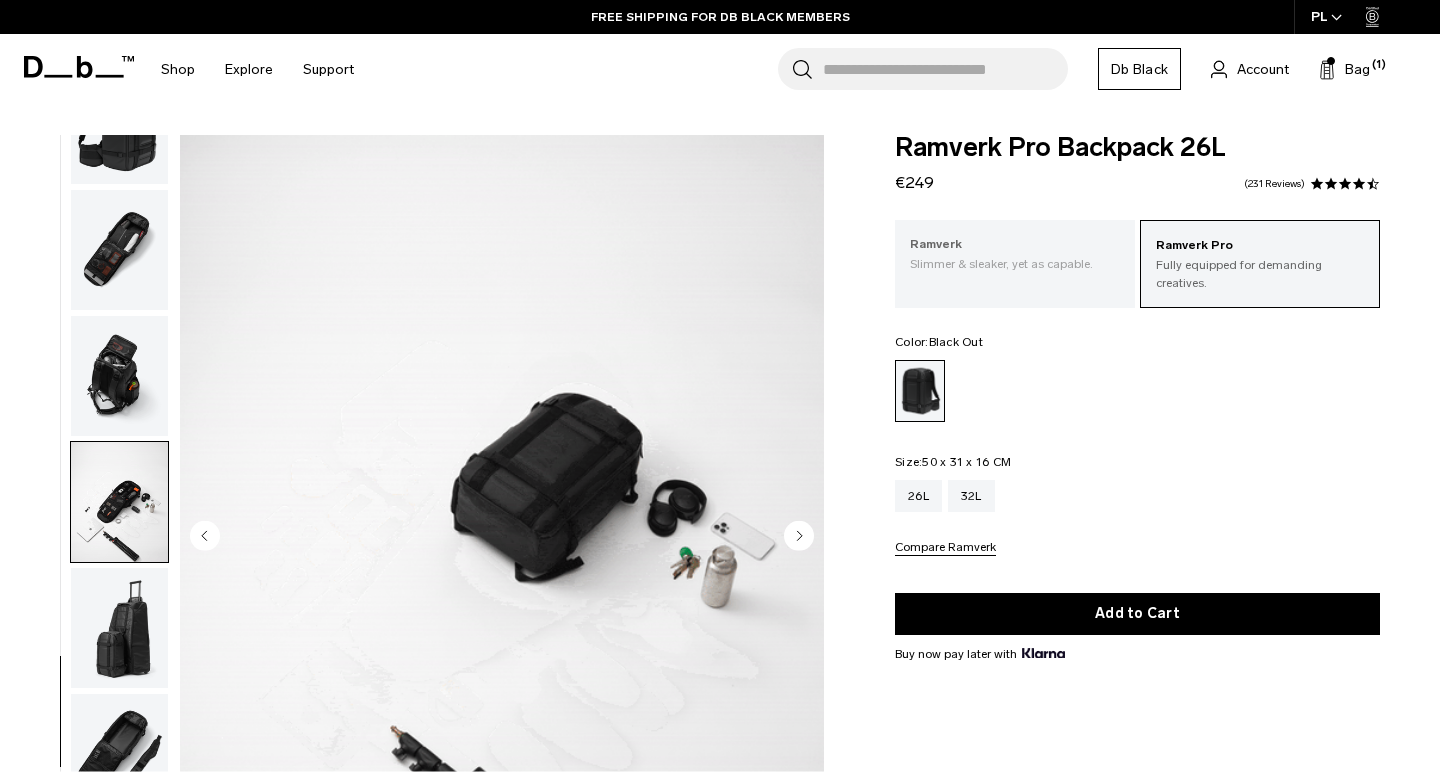 scroll, scrollTop: 0, scrollLeft: 0, axis: both 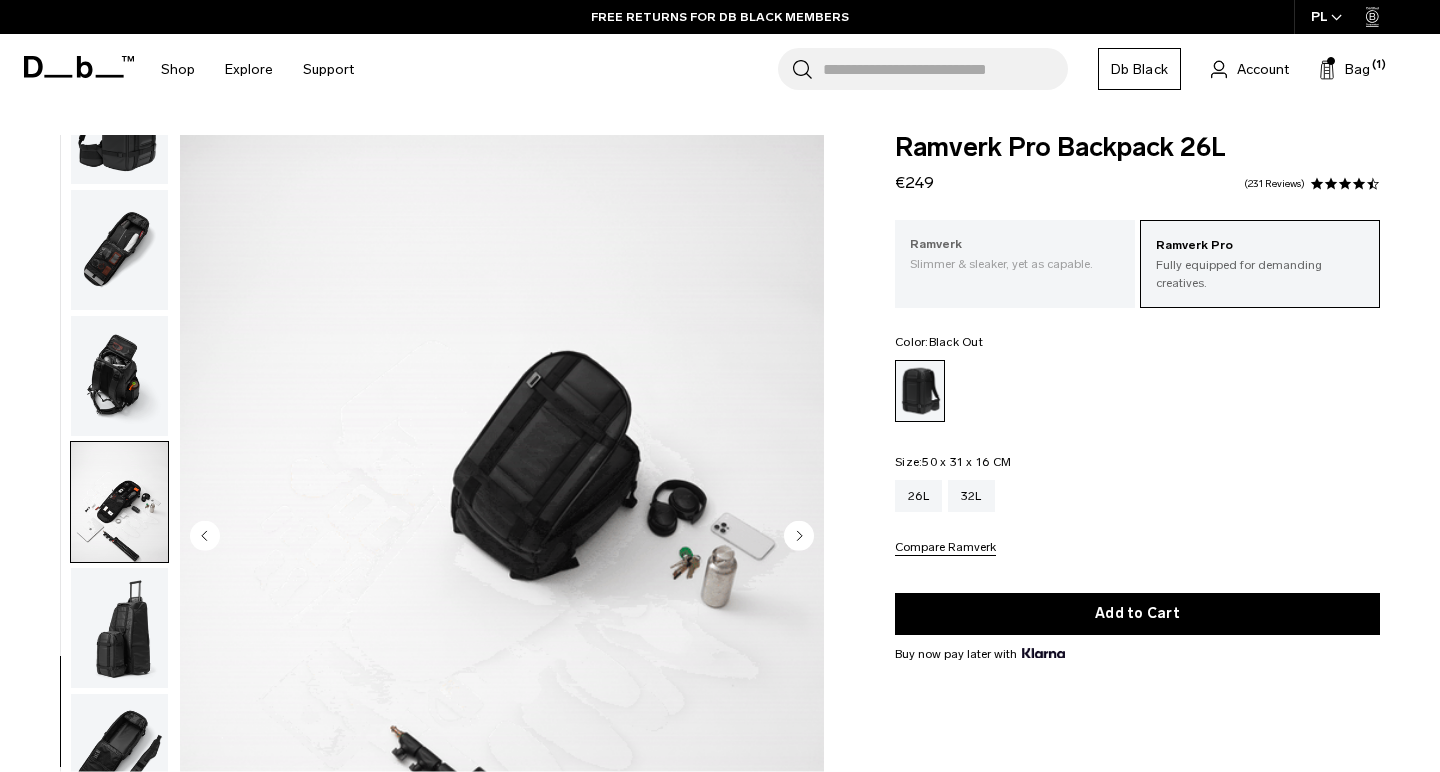 click on "Slimmer & sleaker, yet as capable." at bounding box center (1015, 264) 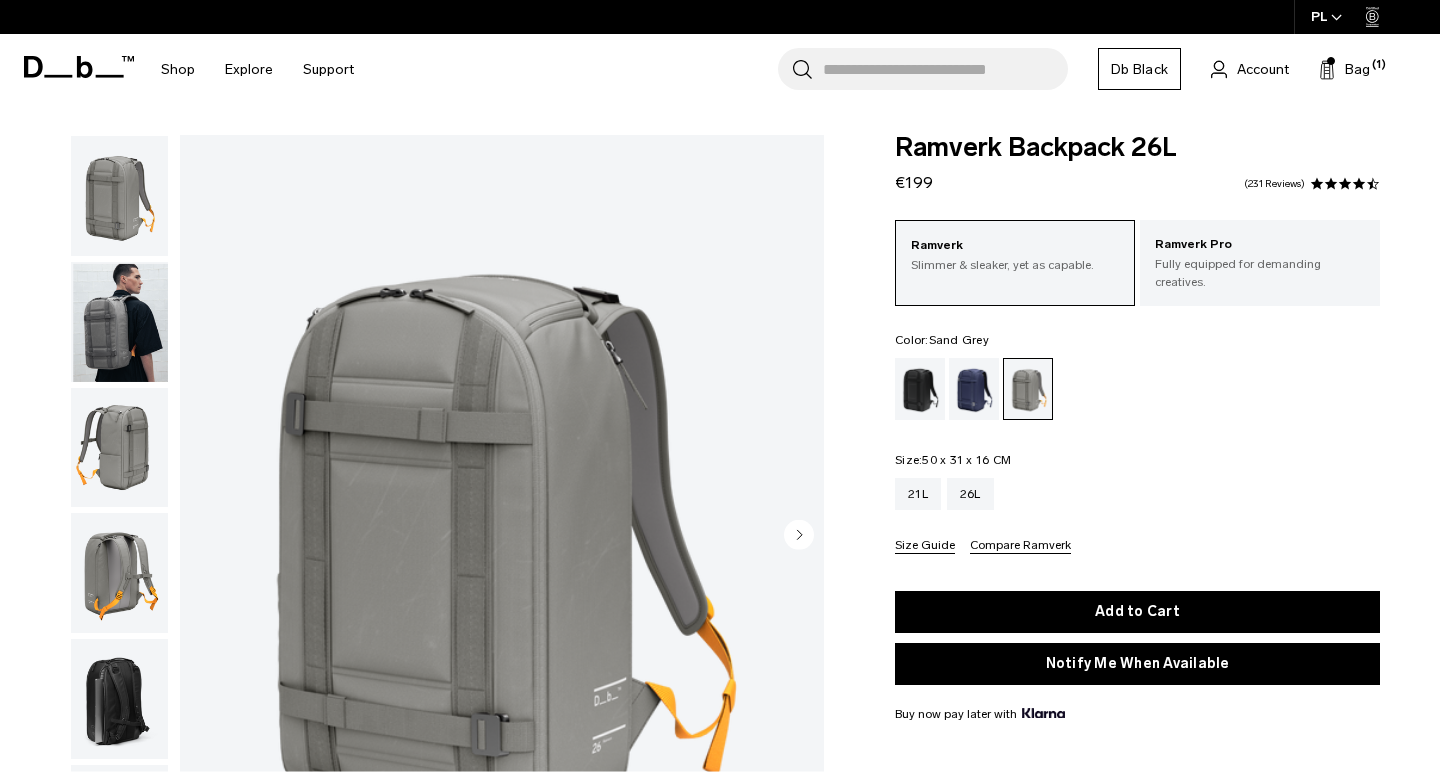 scroll, scrollTop: 0, scrollLeft: 0, axis: both 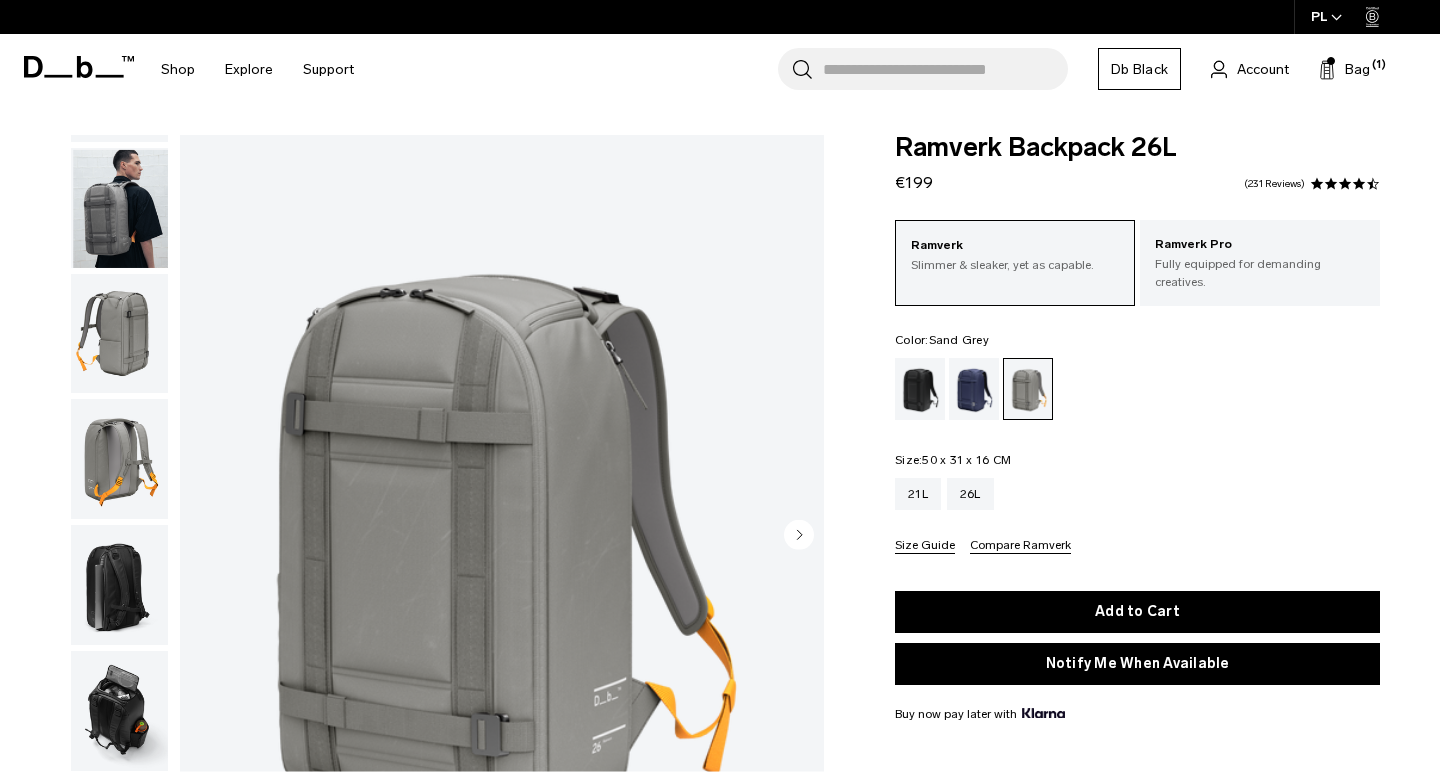 click at bounding box center [119, 334] 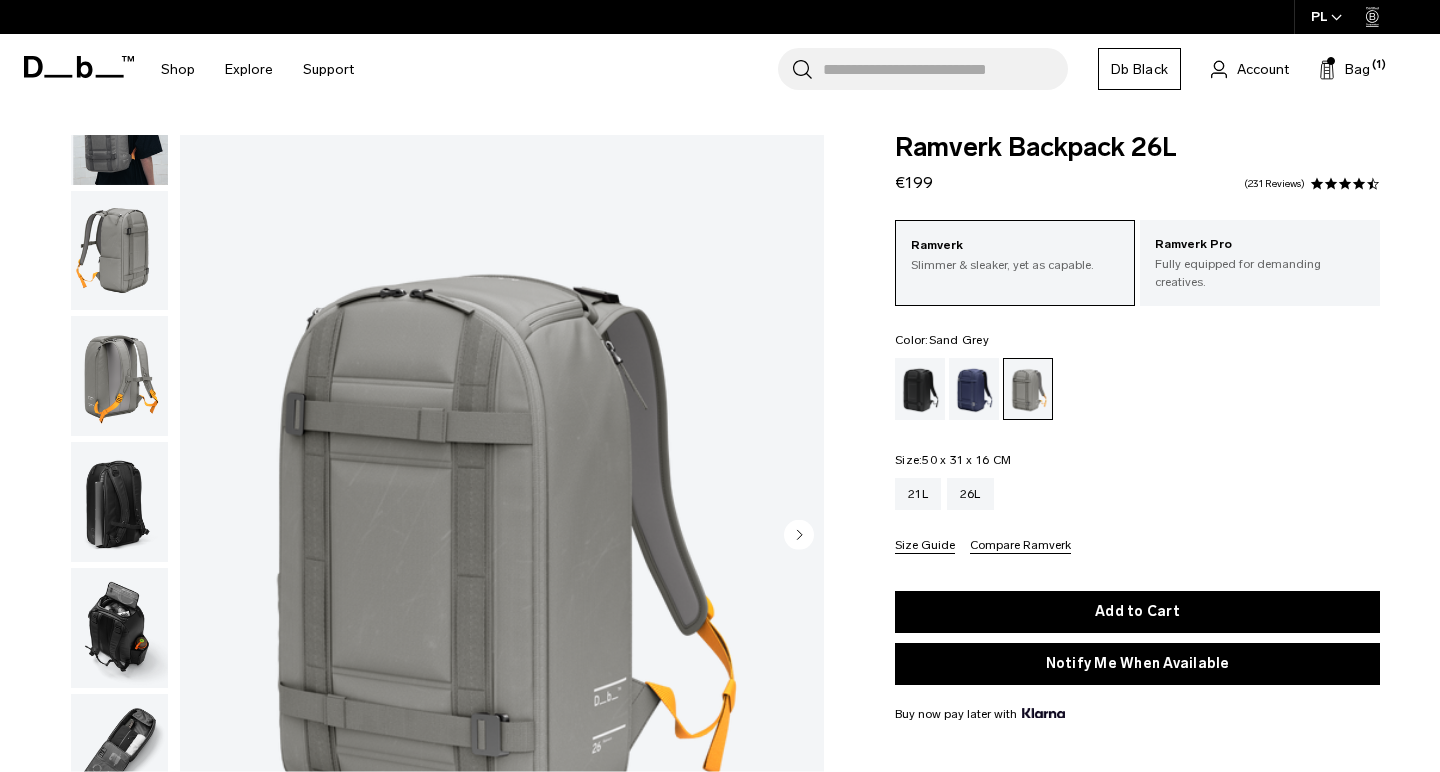 scroll, scrollTop: 209, scrollLeft: 0, axis: vertical 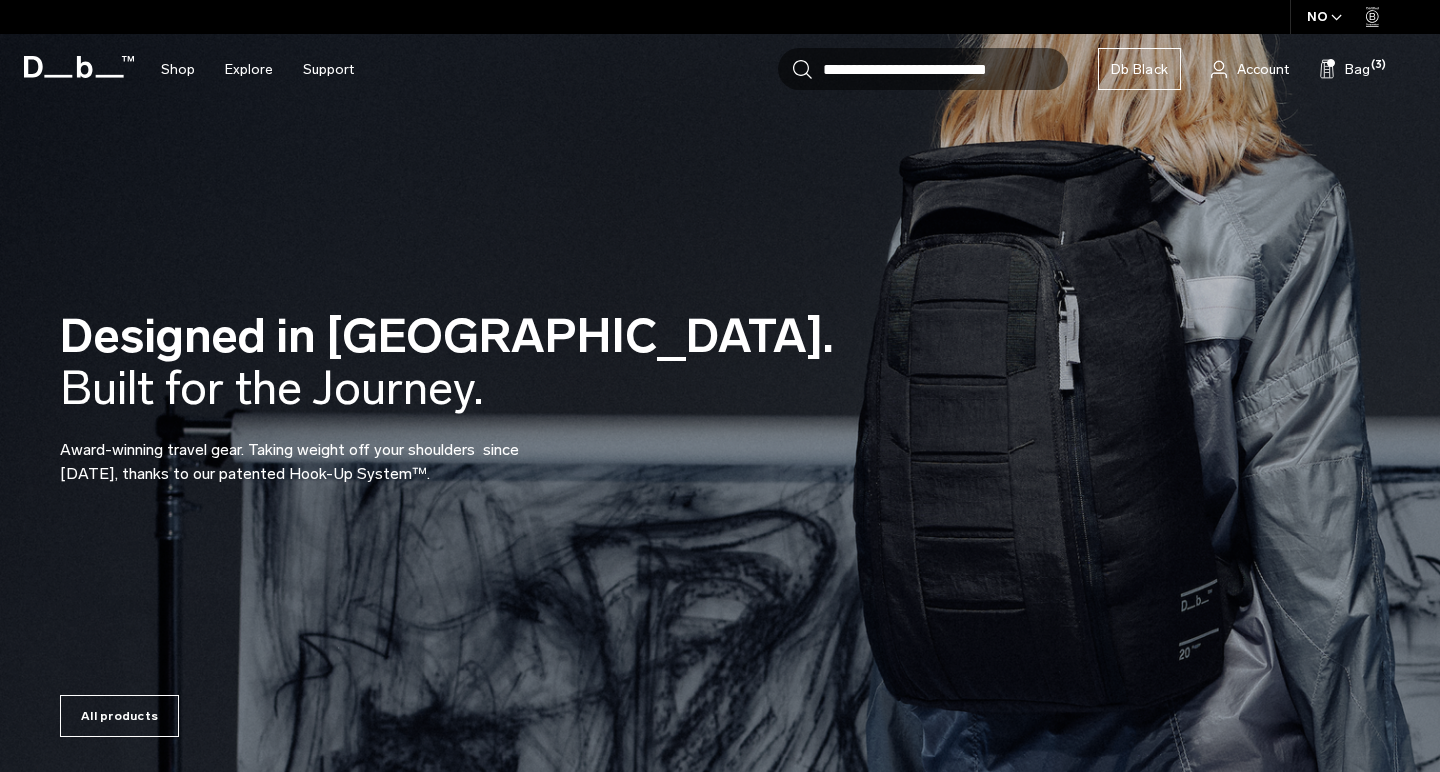 click on "NO" at bounding box center (1325, 17) 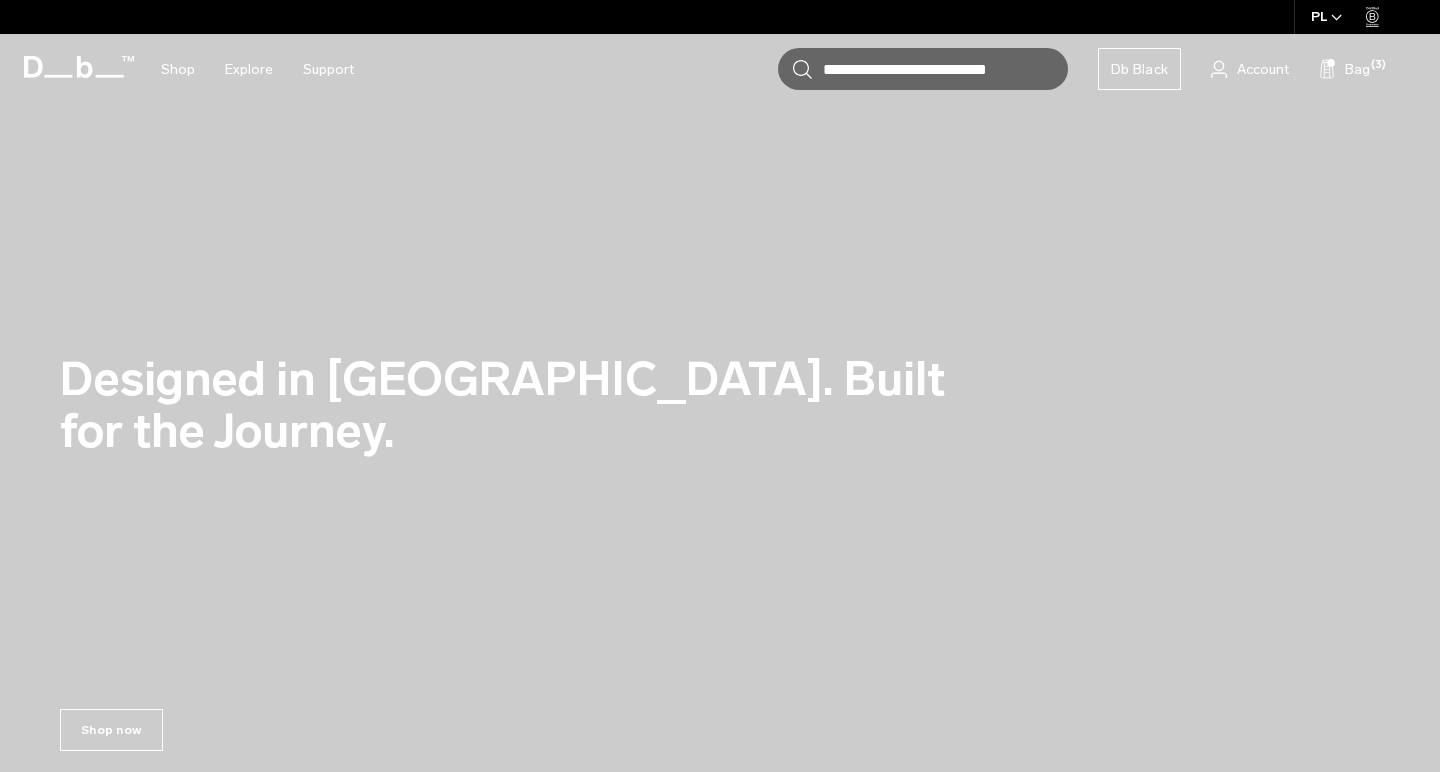 scroll, scrollTop: 0, scrollLeft: 0, axis: both 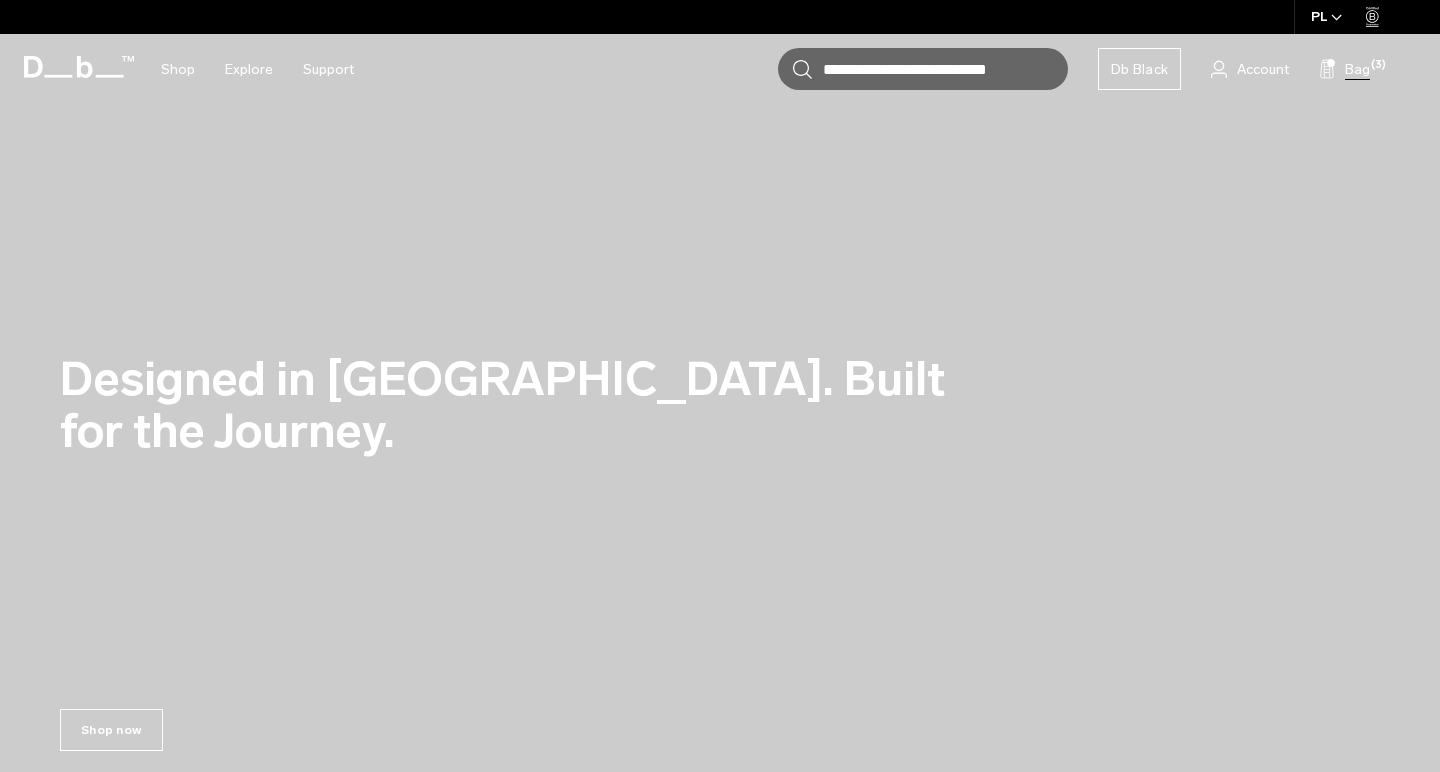click on "(3)" at bounding box center (1378, 65) 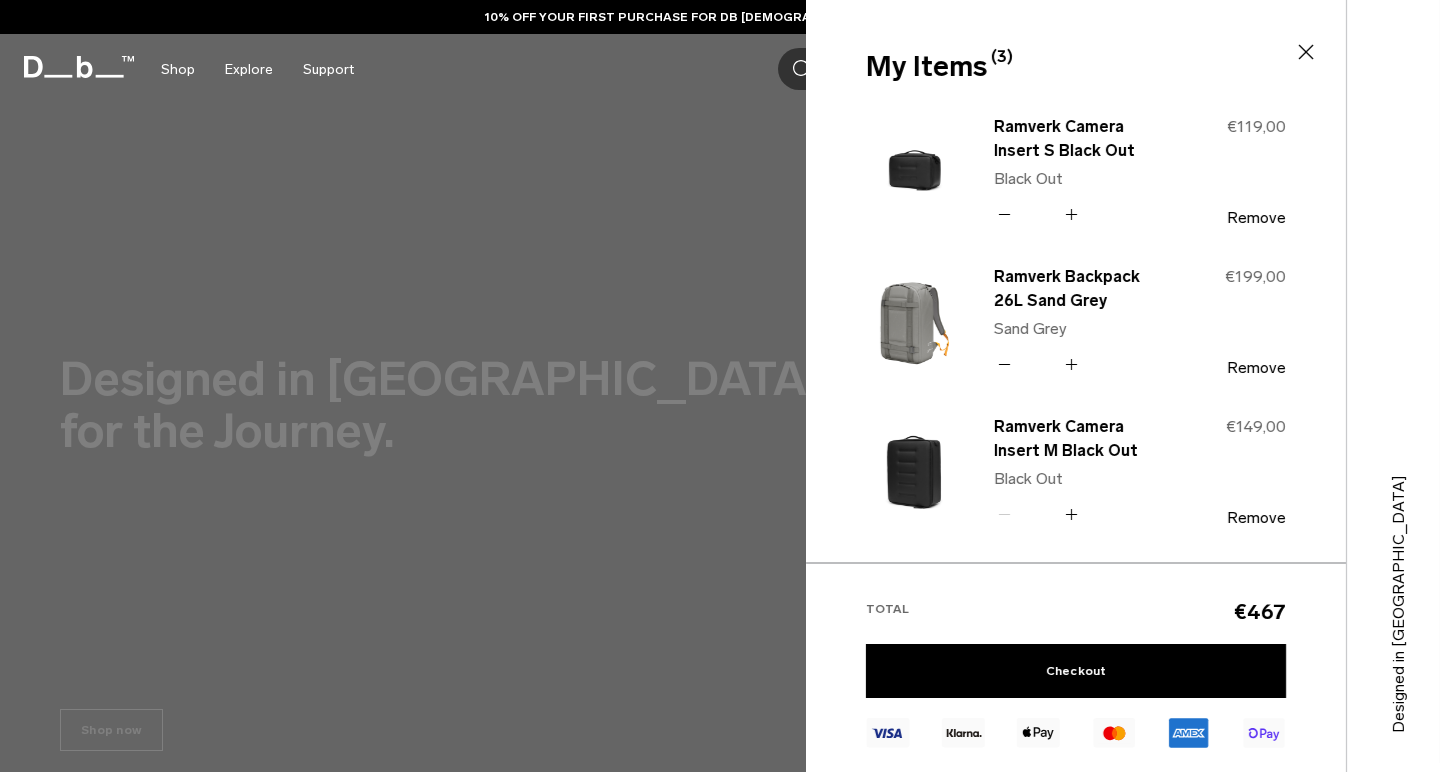 click at bounding box center (720, 386) 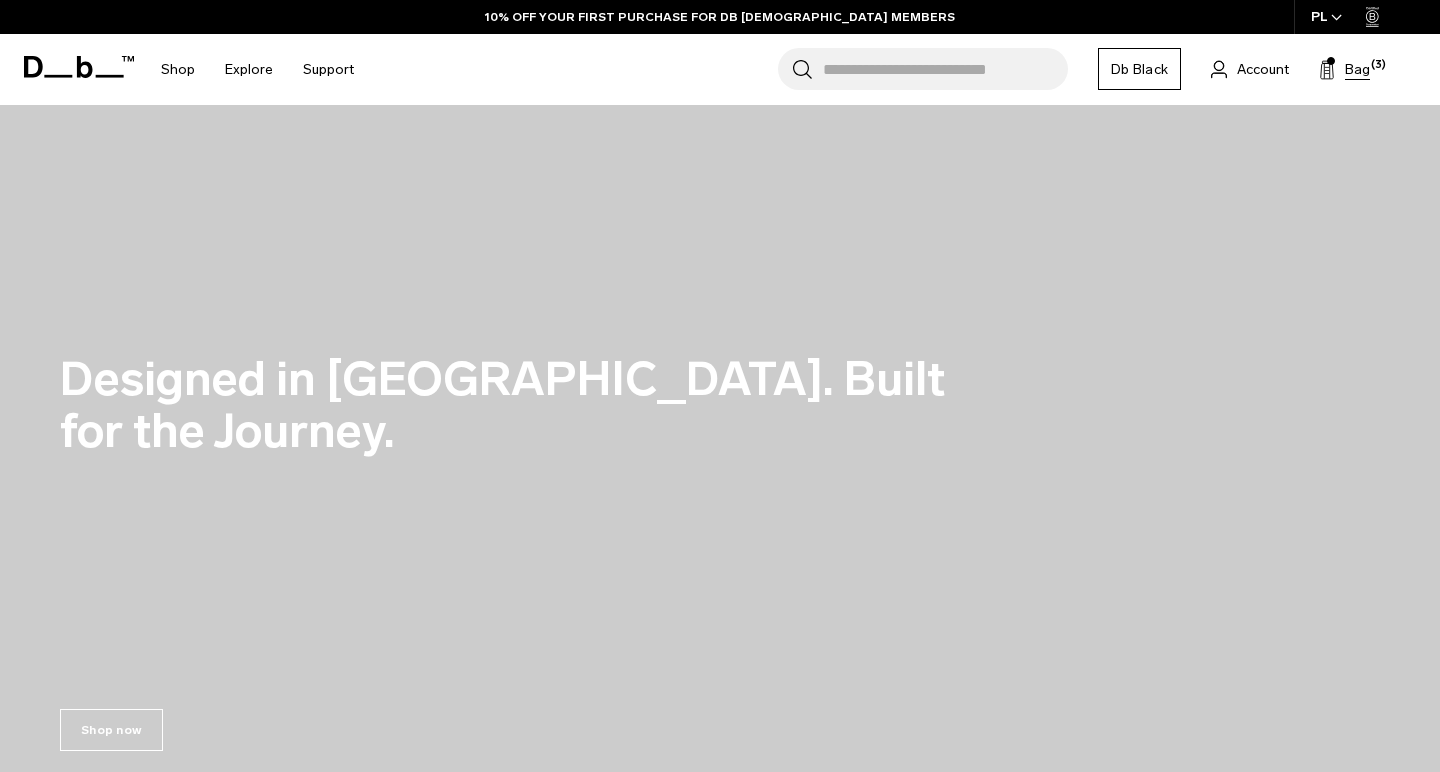 click on "Bag" at bounding box center [1357, 69] 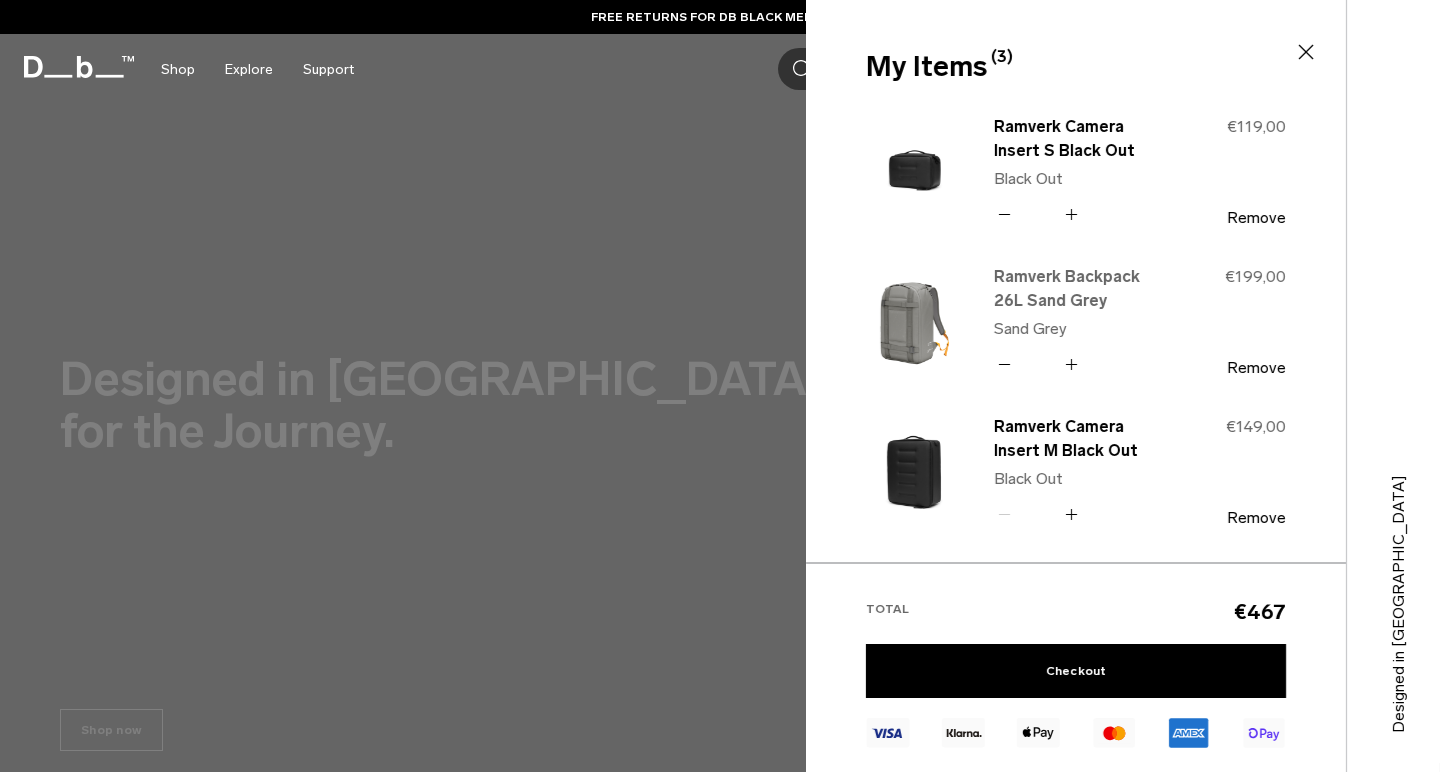 click on "Ramverk Backpack 26L Sand Grey" at bounding box center (1079, 289) 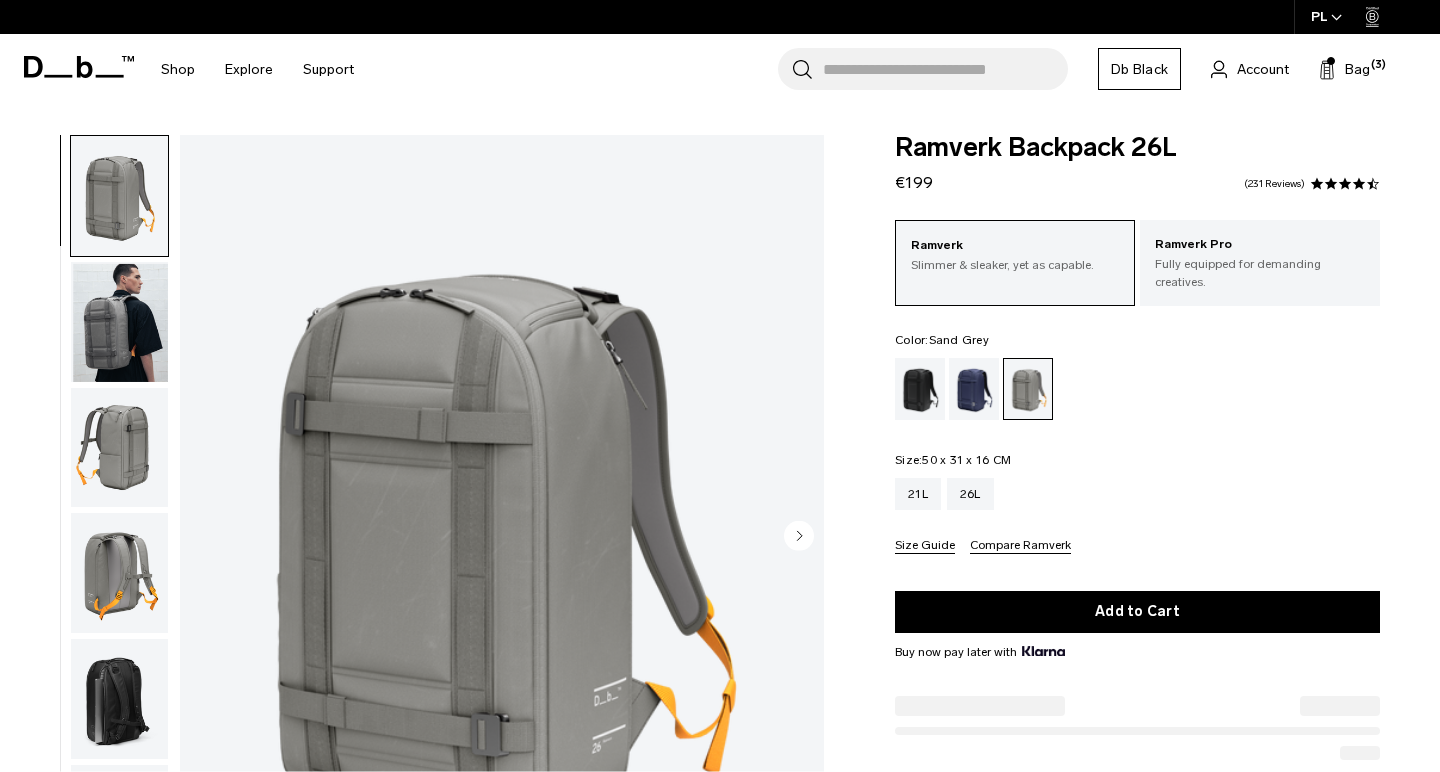 scroll, scrollTop: 0, scrollLeft: 0, axis: both 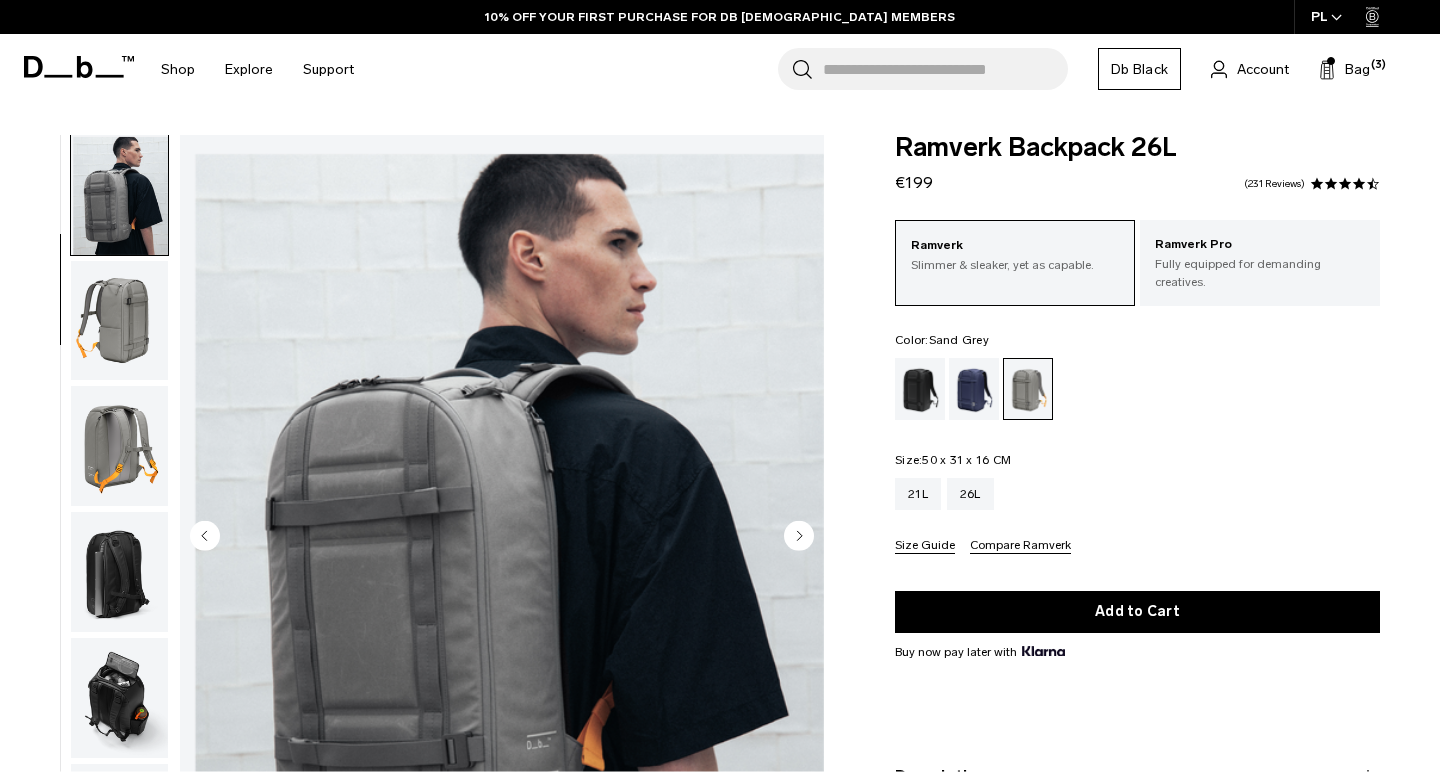 click at bounding box center (119, 321) 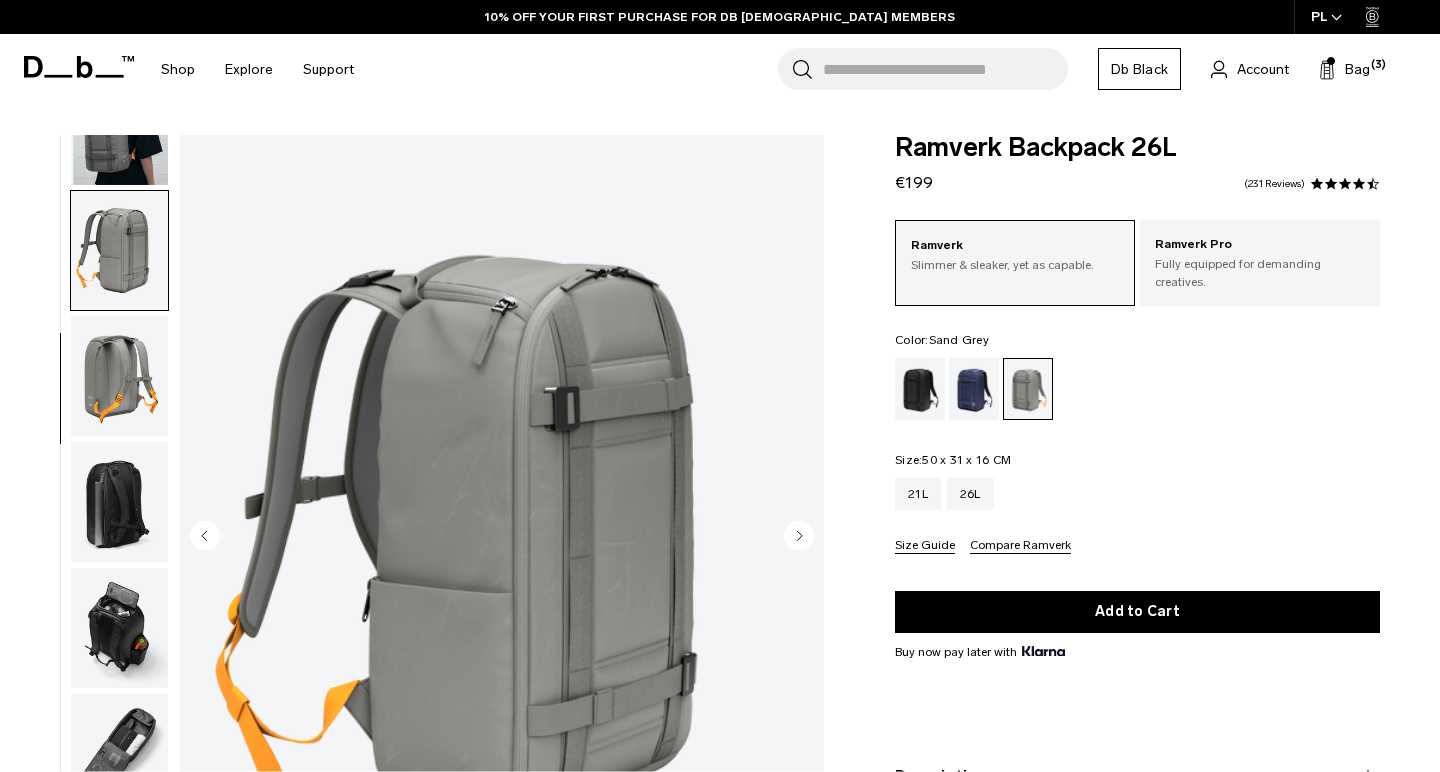 click at bounding box center [119, 502] 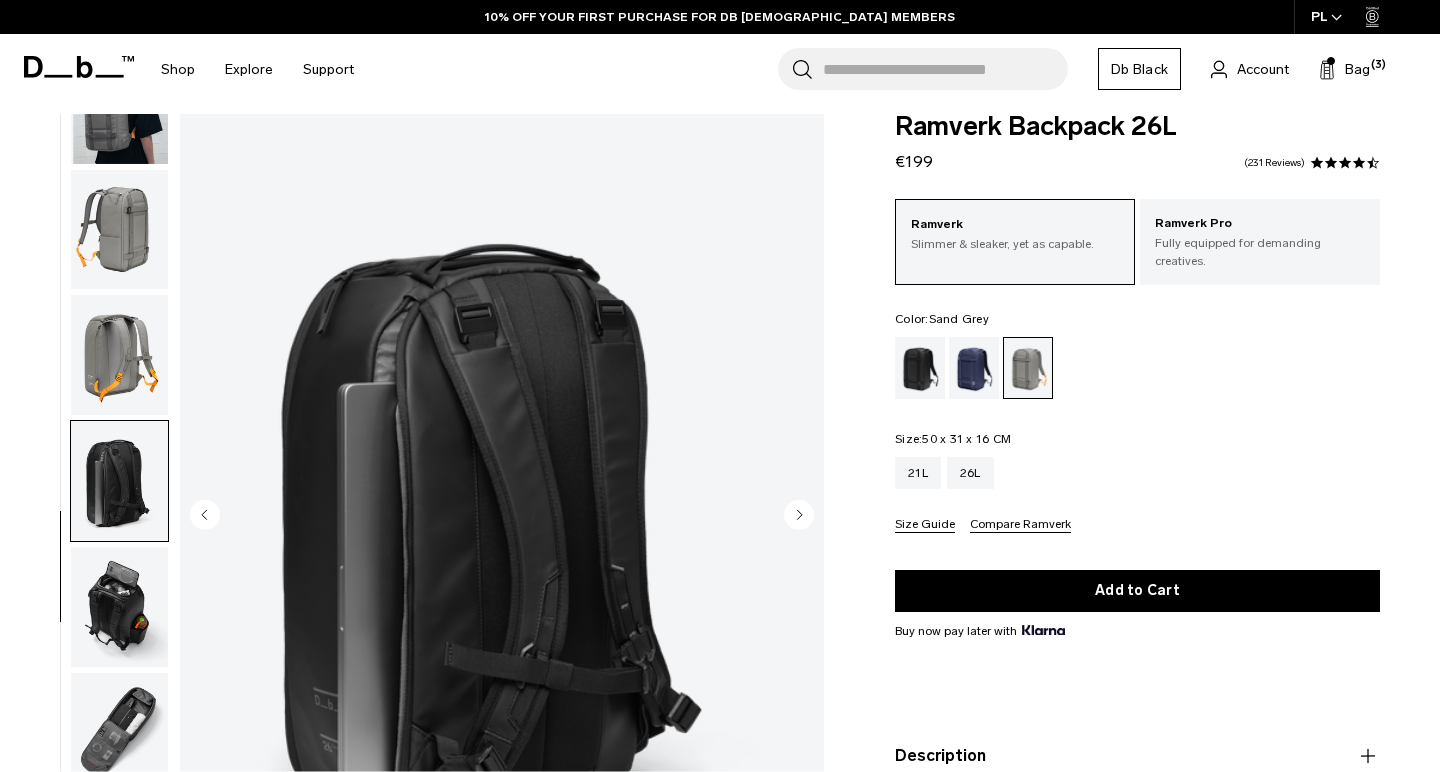 scroll, scrollTop: 56, scrollLeft: 0, axis: vertical 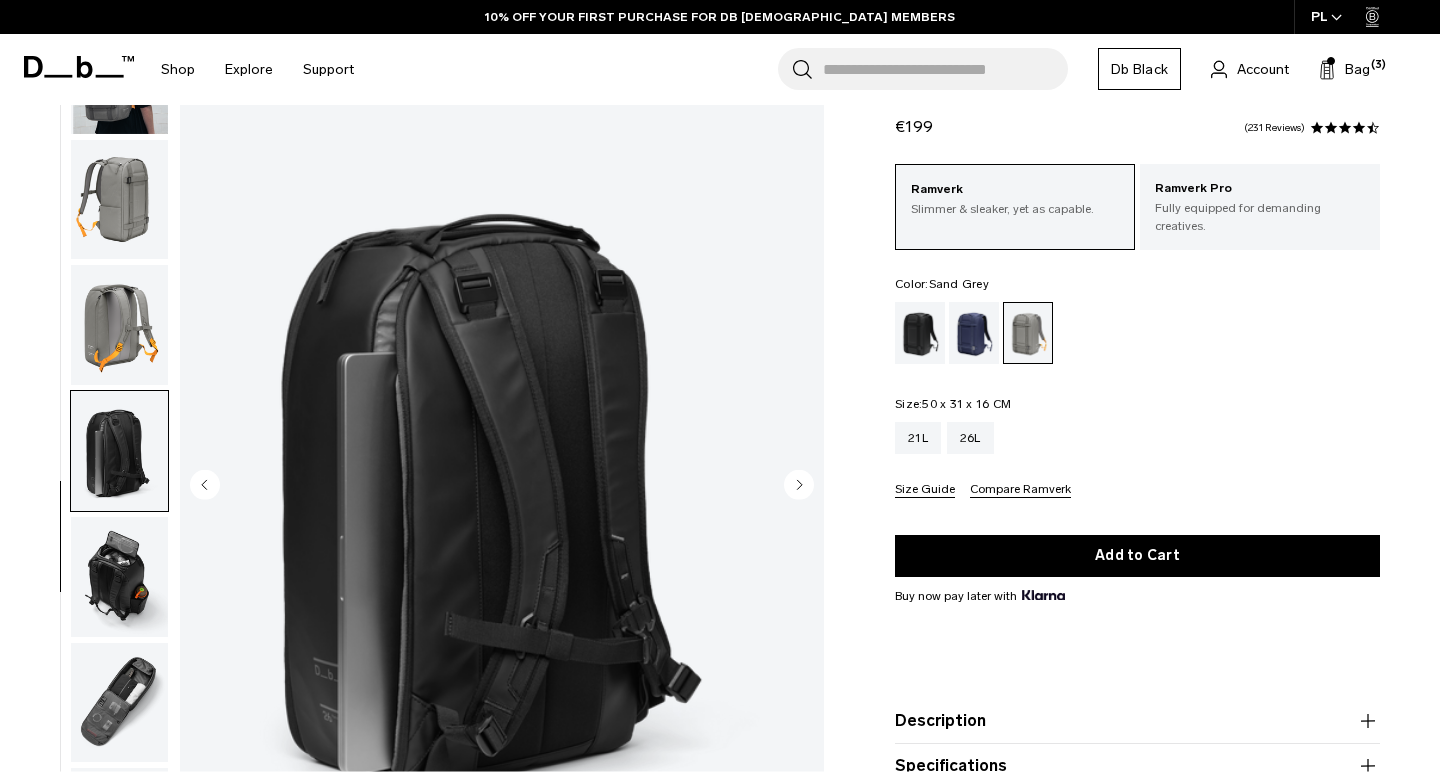 click at bounding box center [119, 577] 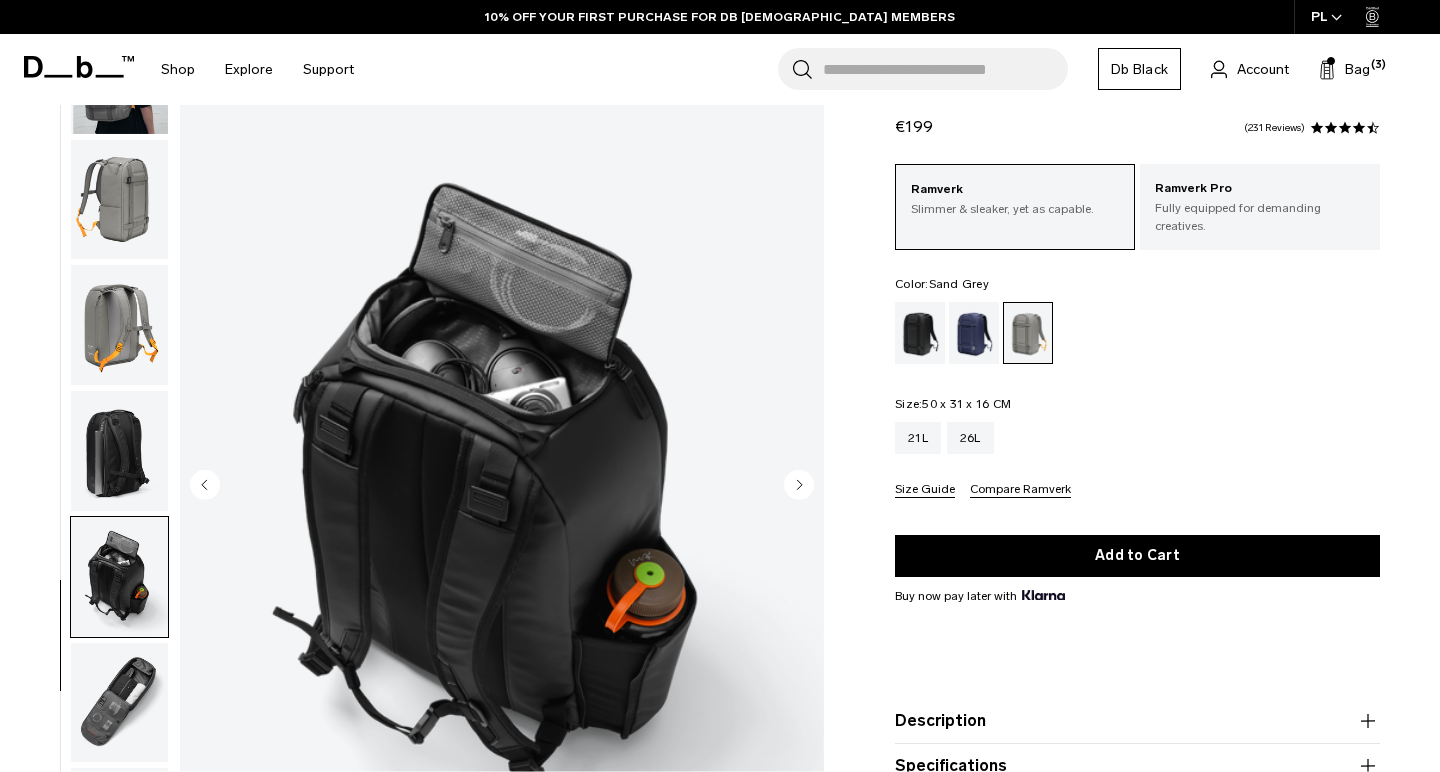 click at bounding box center (119, 702) 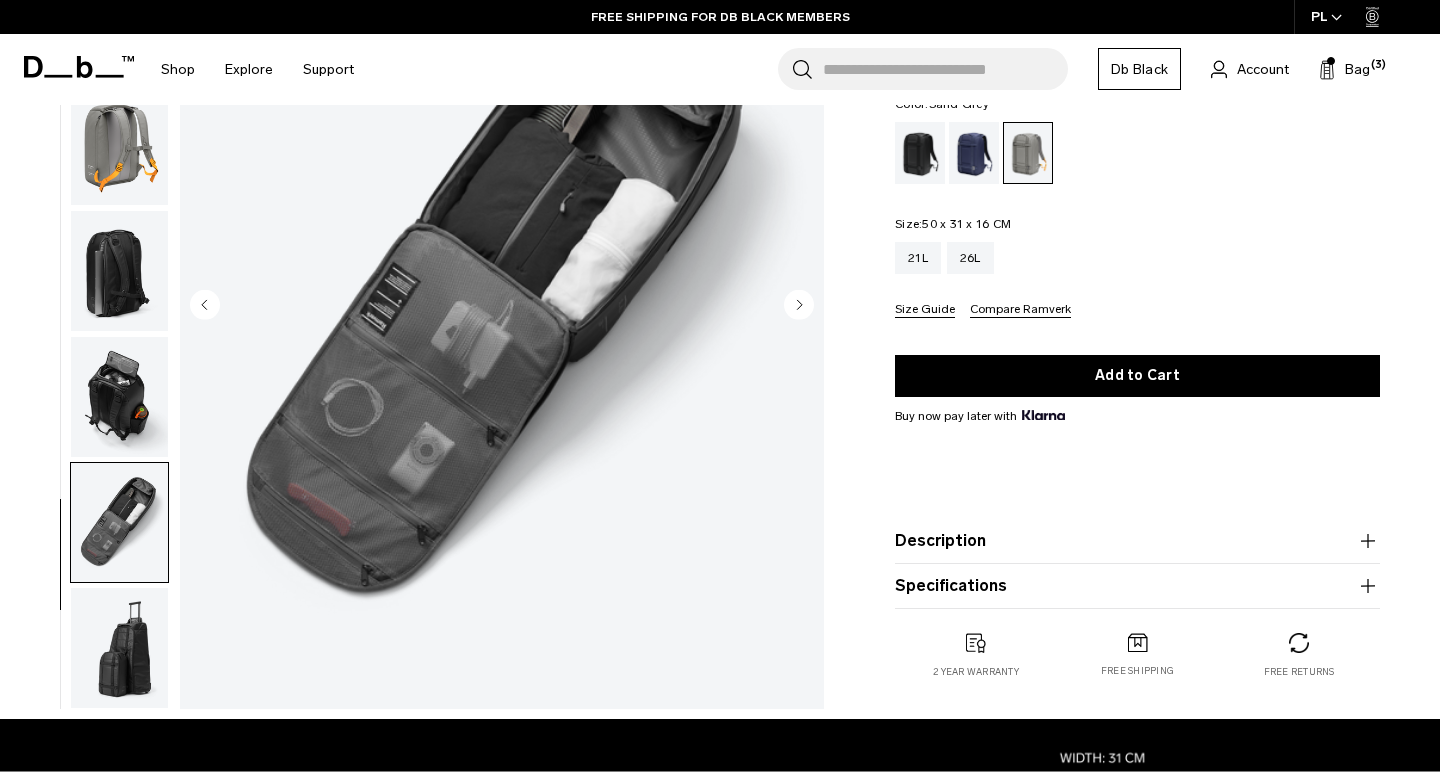 scroll, scrollTop: 246, scrollLeft: 0, axis: vertical 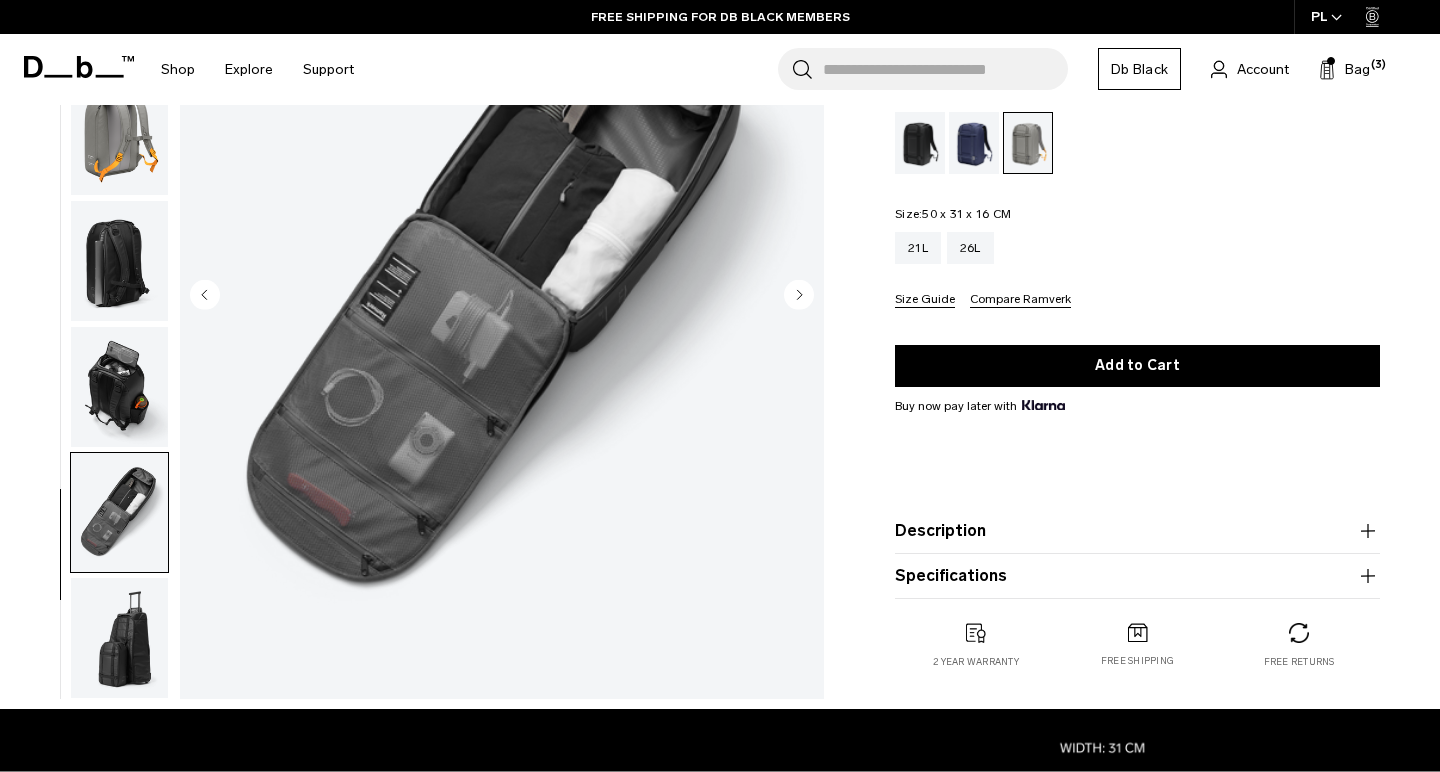 click at bounding box center [119, 638] 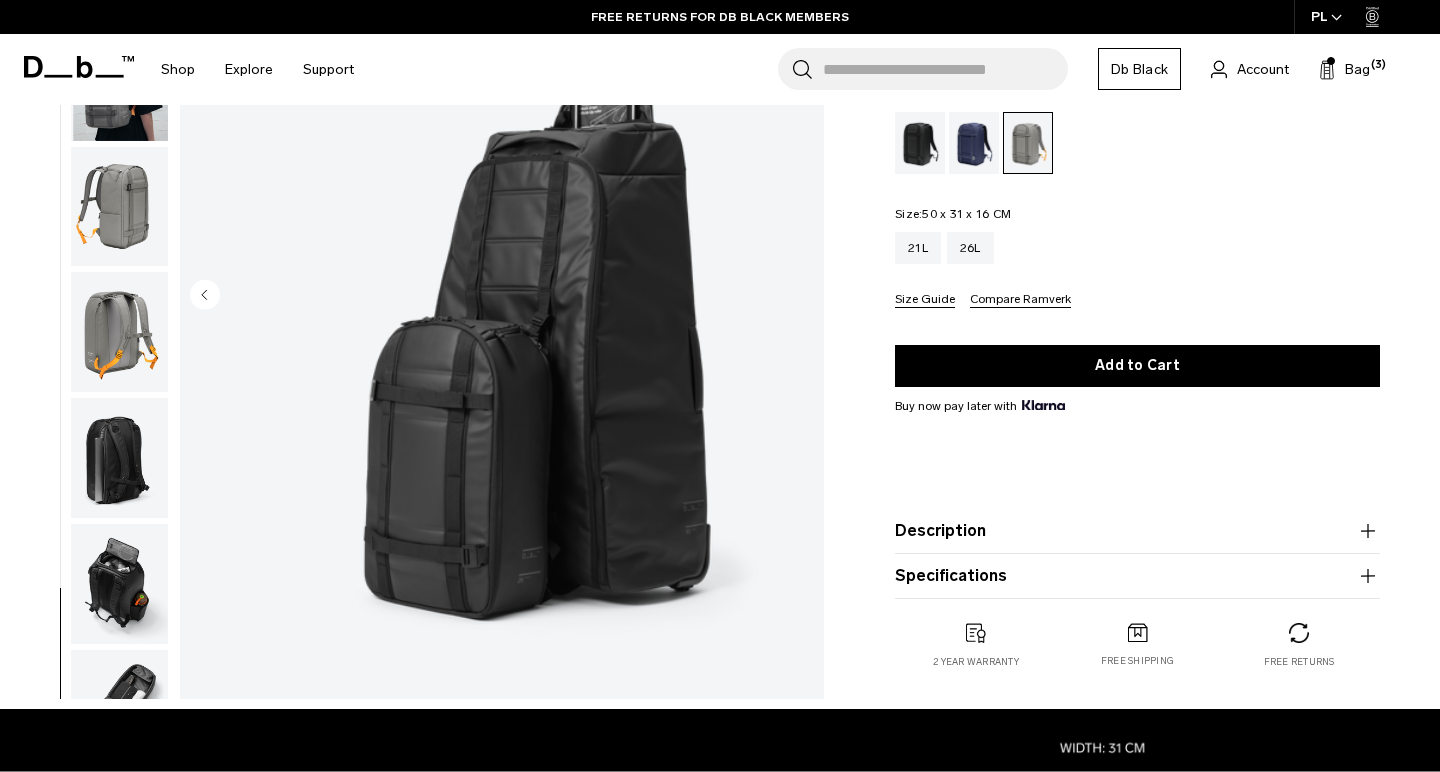 scroll, scrollTop: -1, scrollLeft: 0, axis: vertical 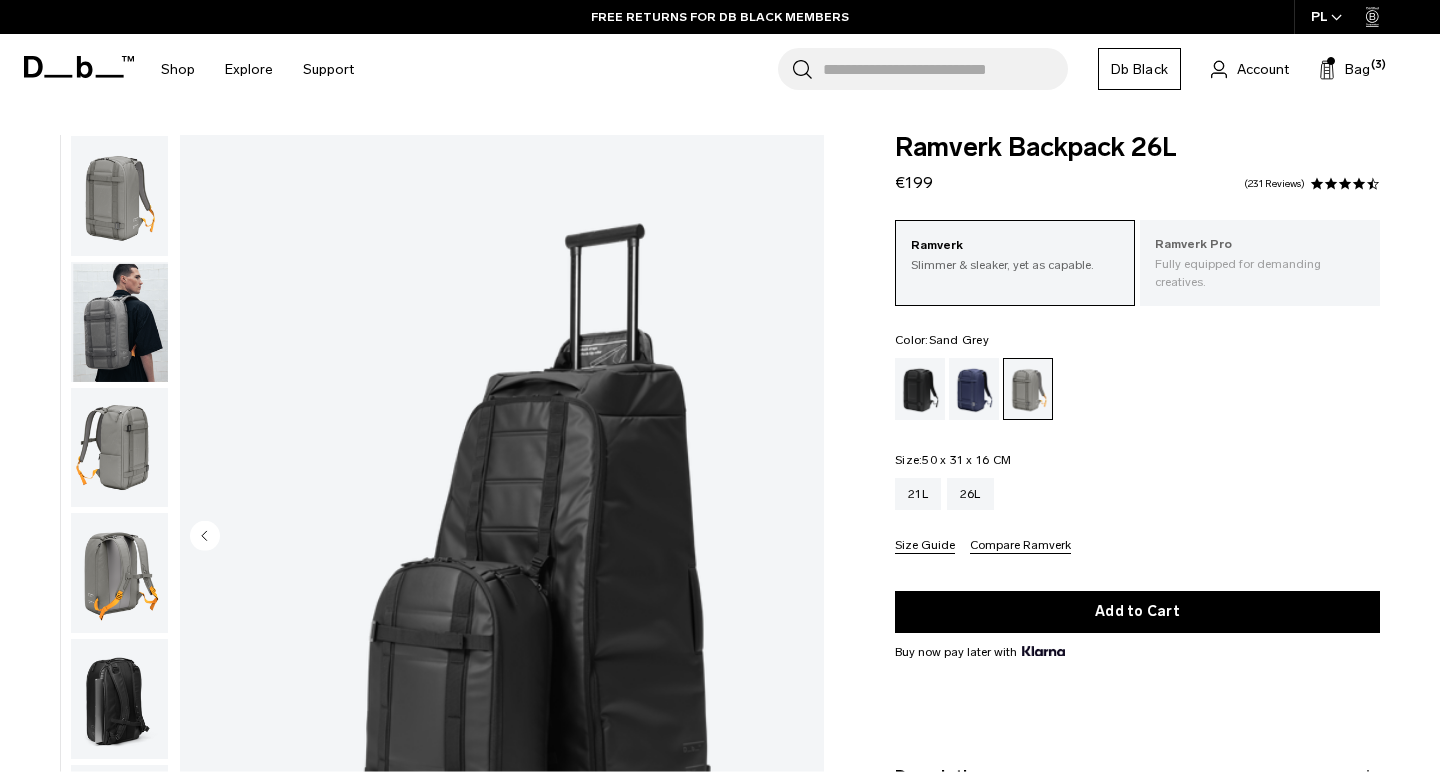 click on "Ramverk Pro" at bounding box center [1260, 245] 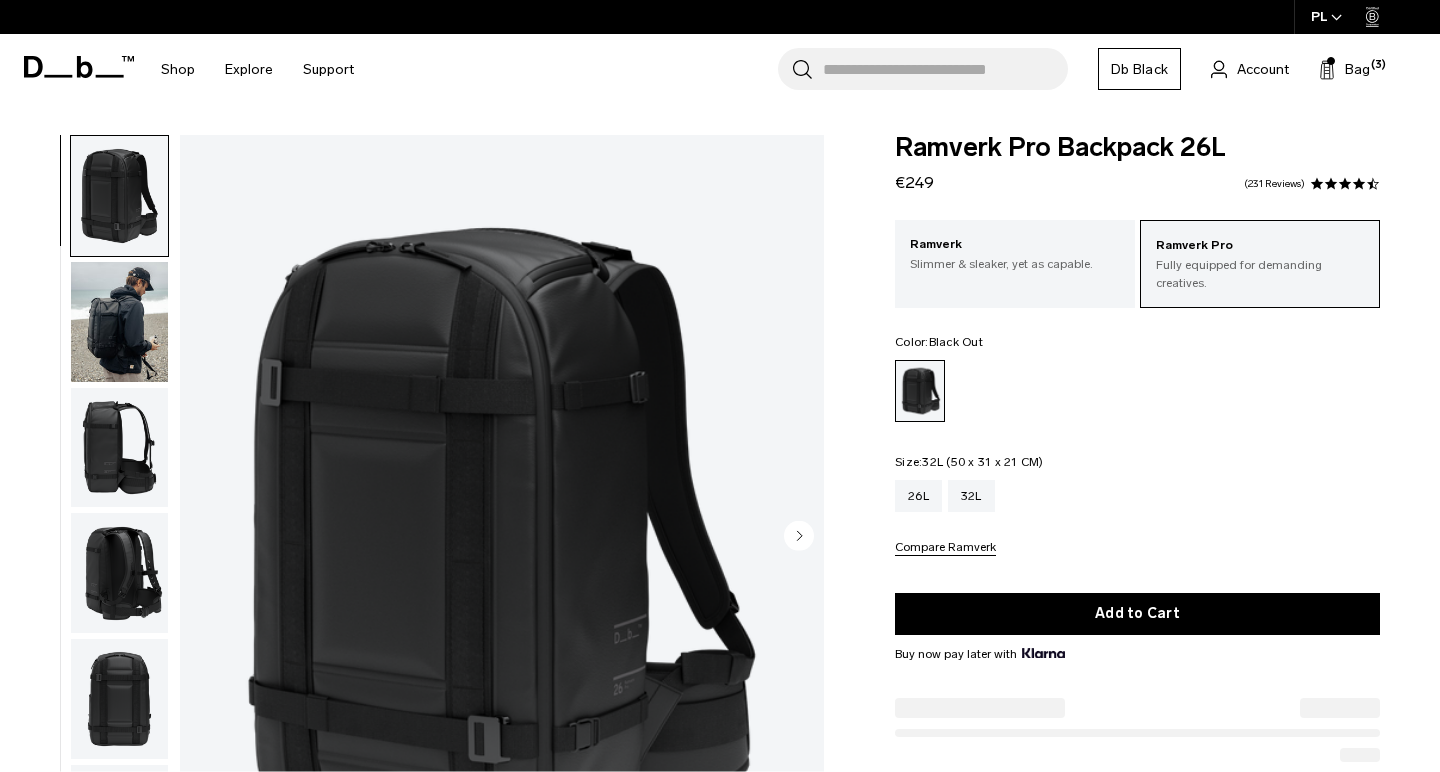 scroll, scrollTop: 0, scrollLeft: 0, axis: both 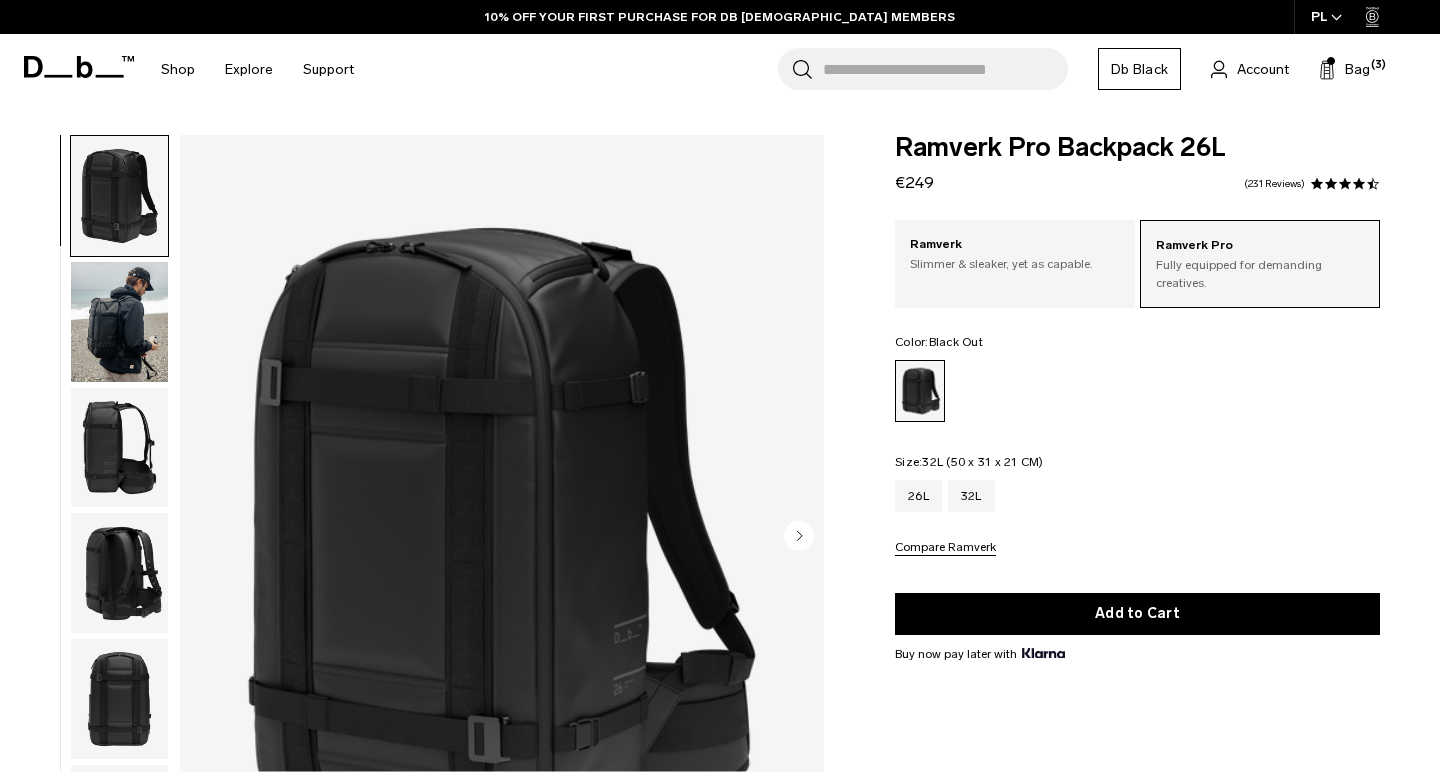 click on "32L" at bounding box center (971, 496) 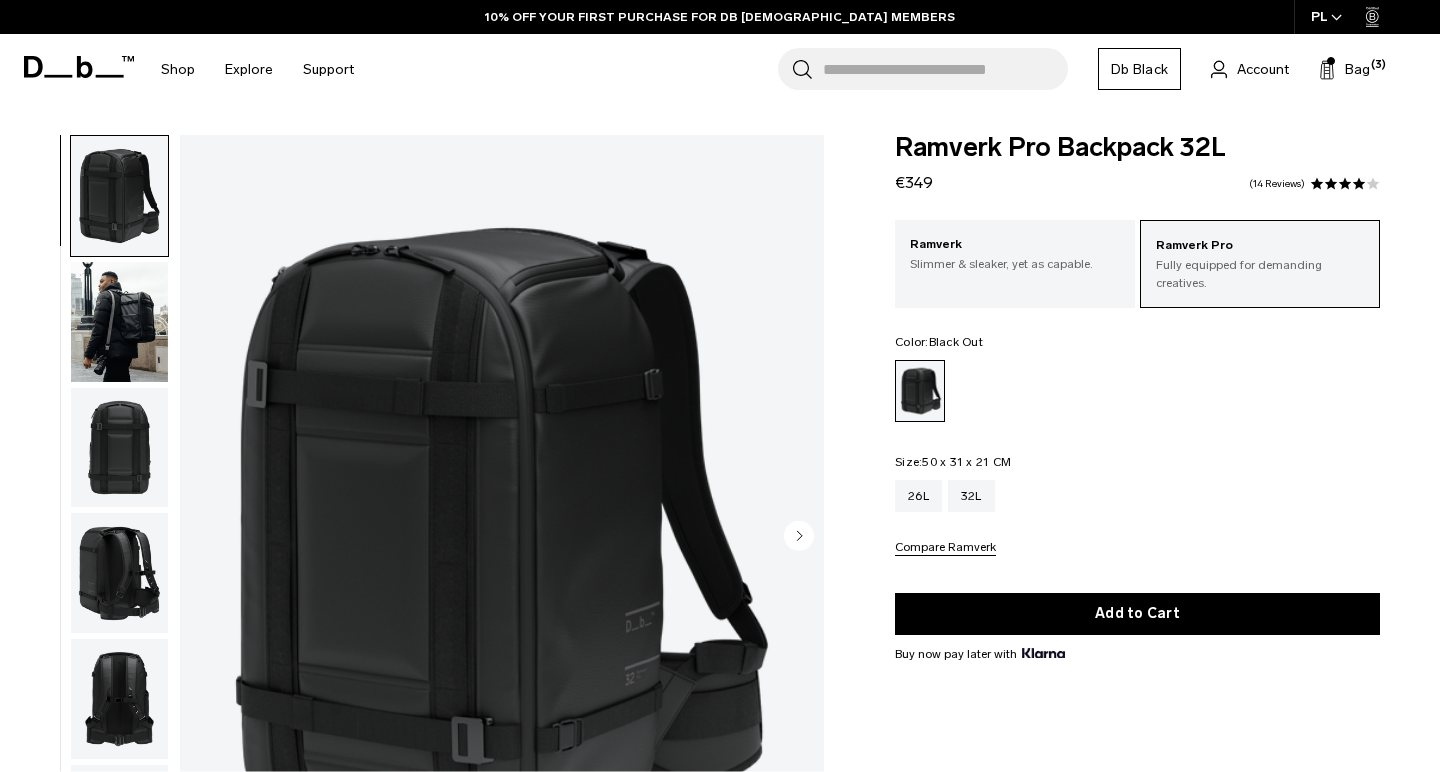 scroll, scrollTop: 0, scrollLeft: 0, axis: both 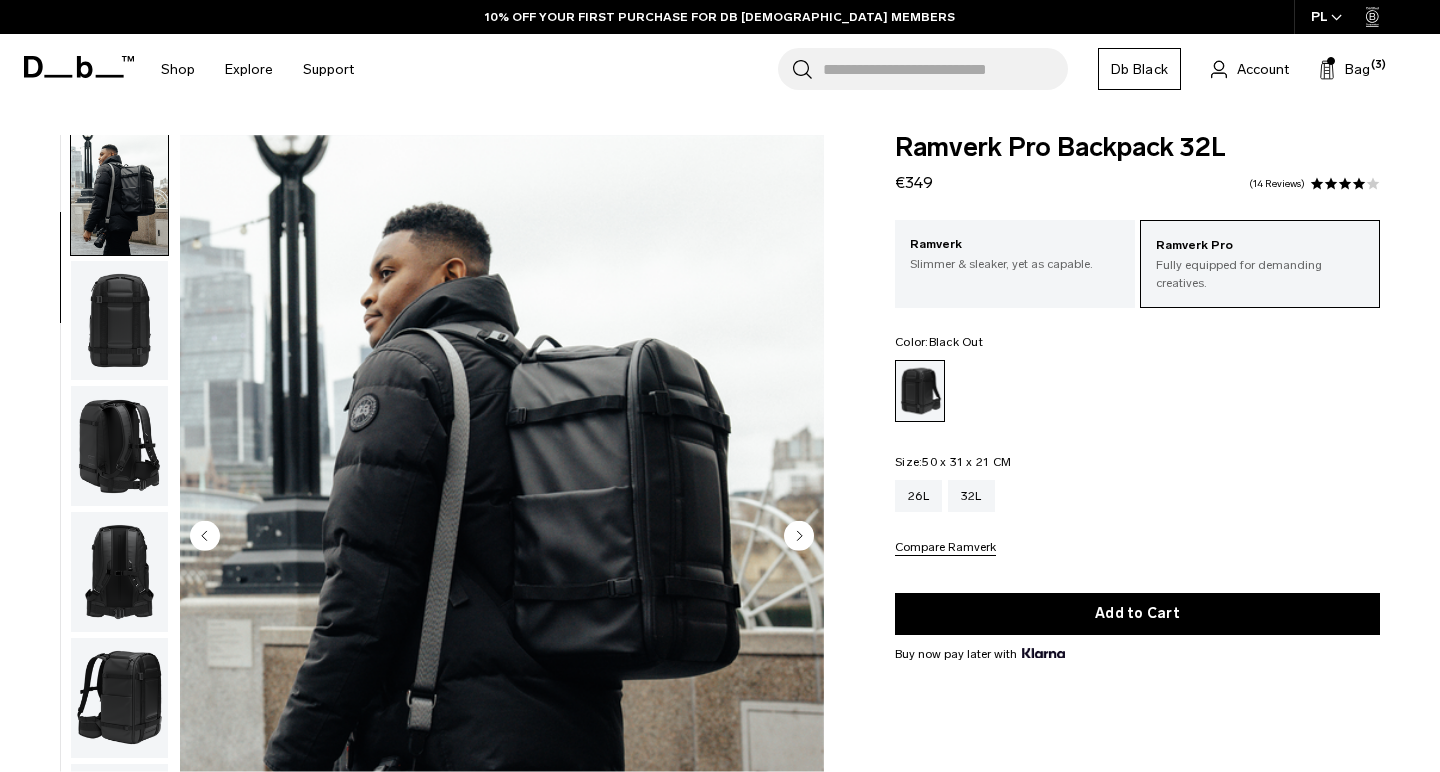 click at bounding box center [119, 321] 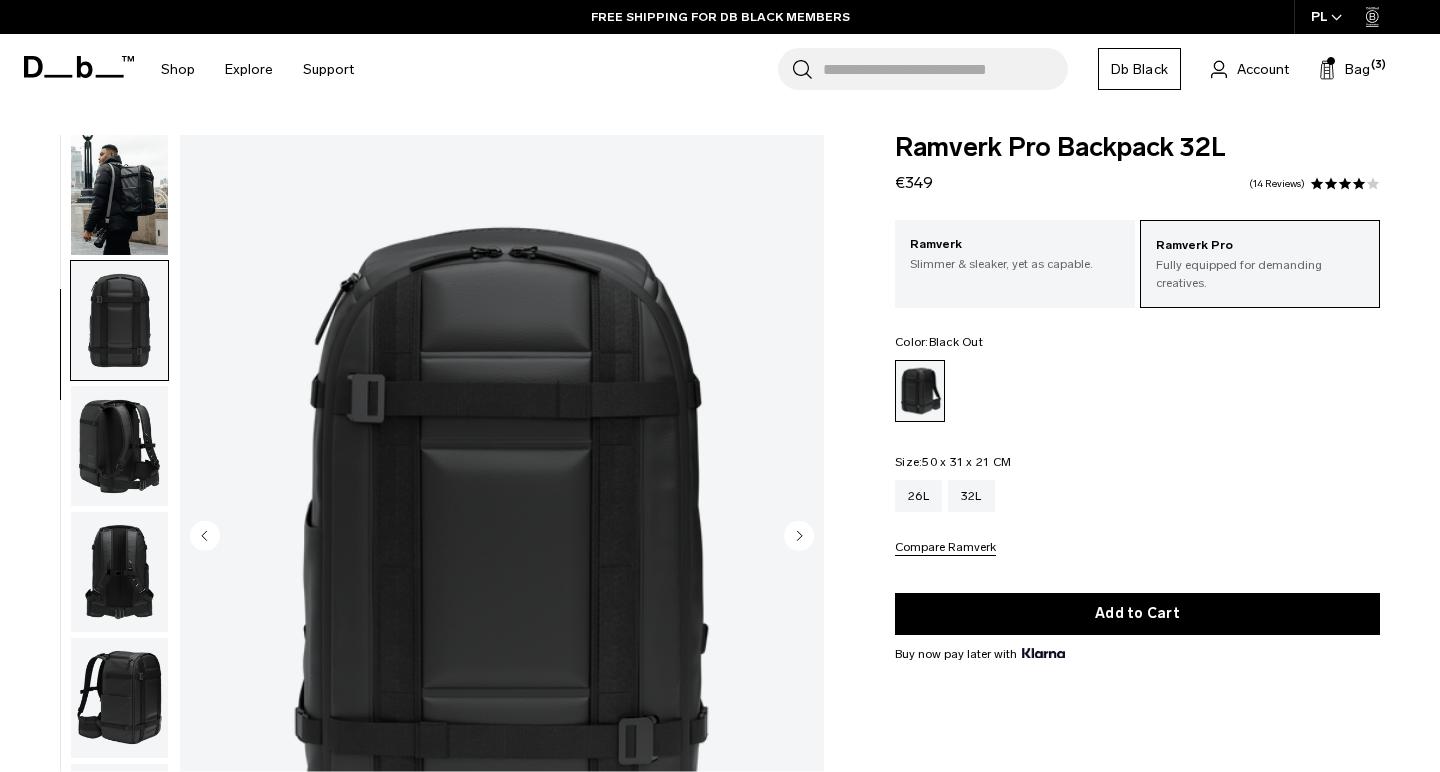 scroll, scrollTop: 255, scrollLeft: 0, axis: vertical 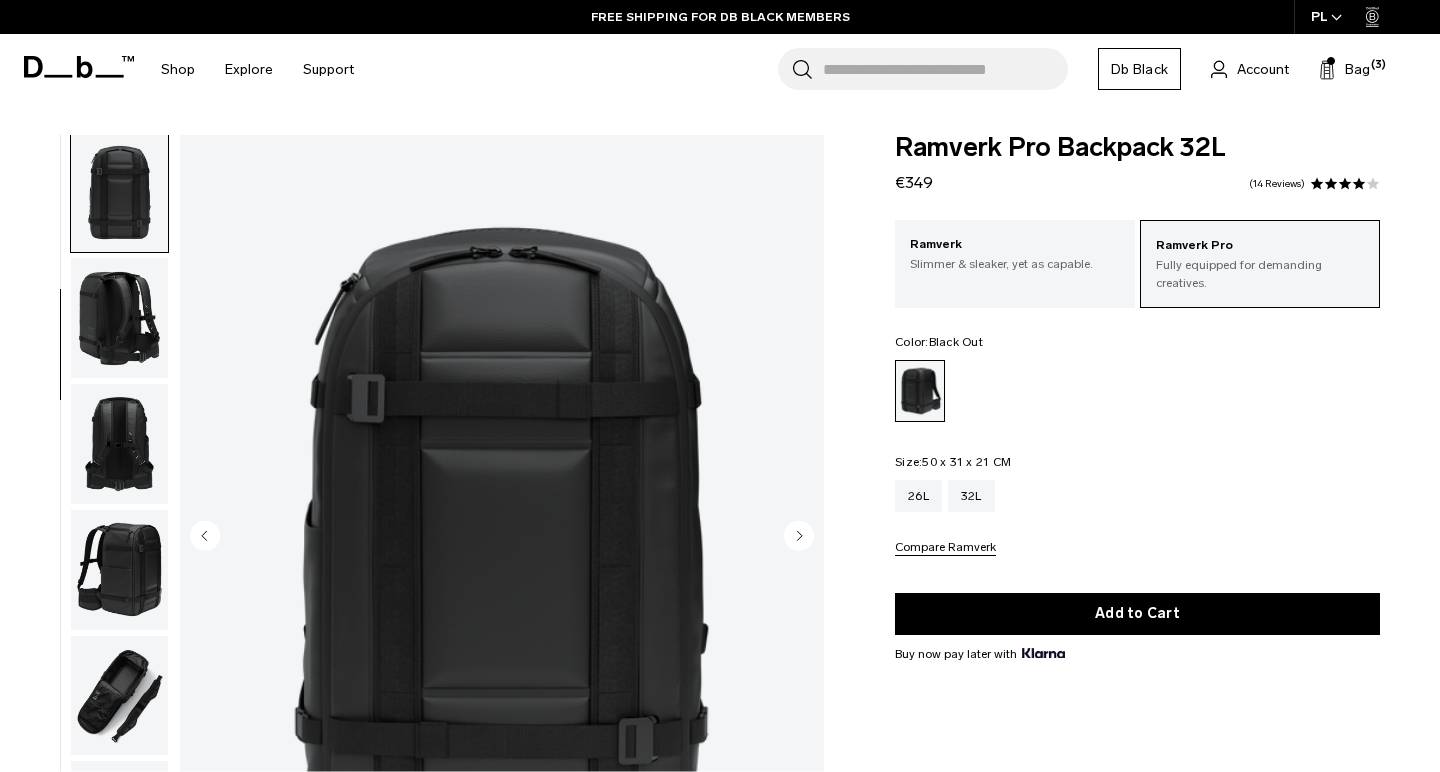 click at bounding box center [119, 444] 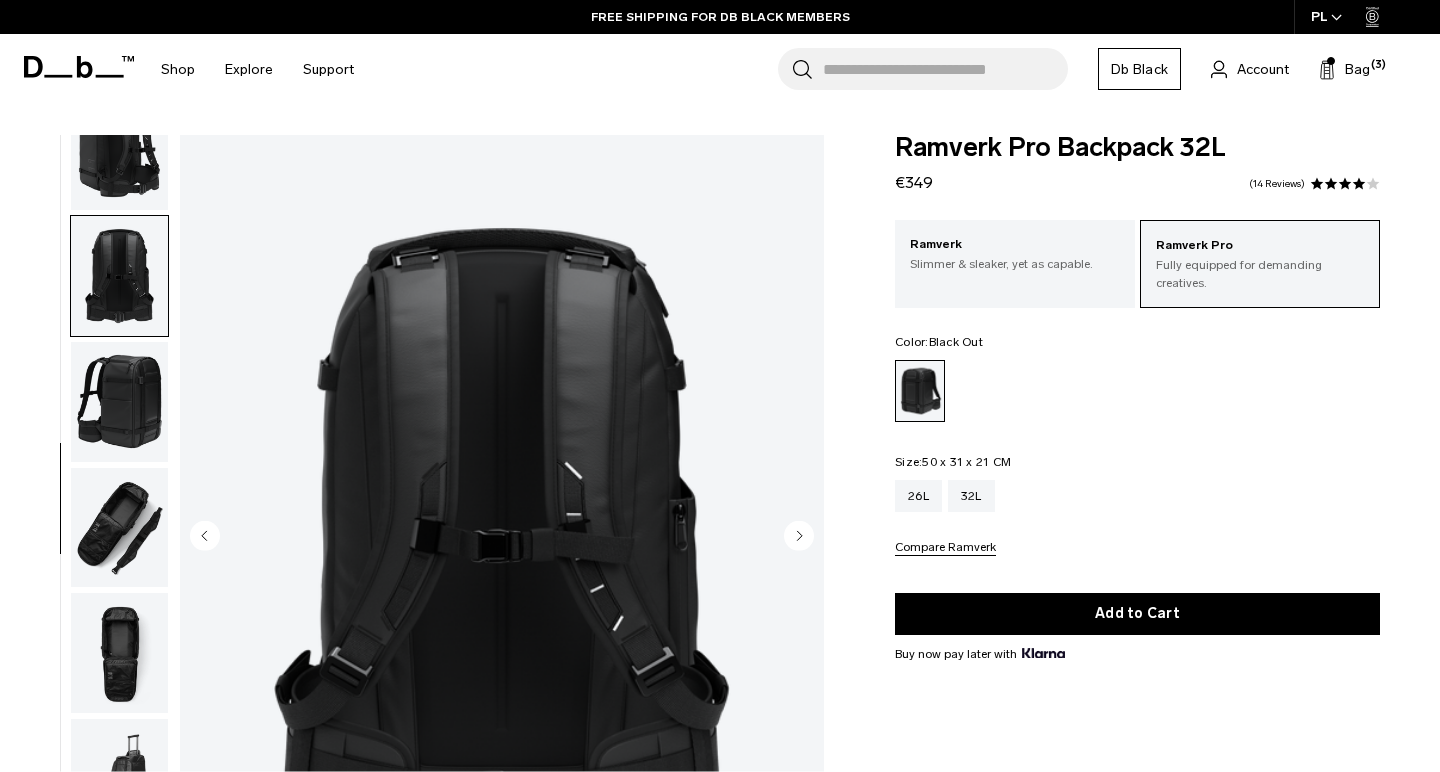 scroll, scrollTop: 464, scrollLeft: 0, axis: vertical 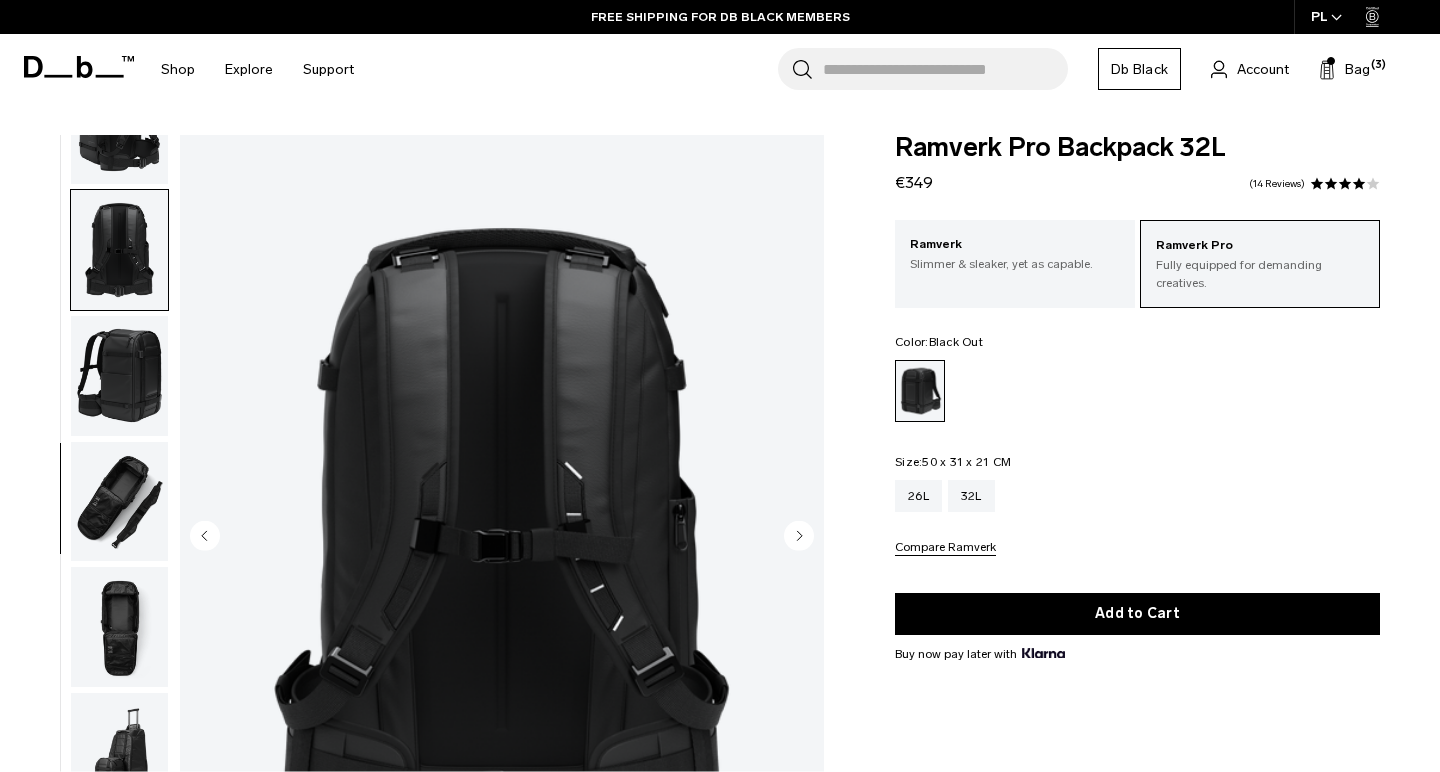 click at bounding box center [119, 376] 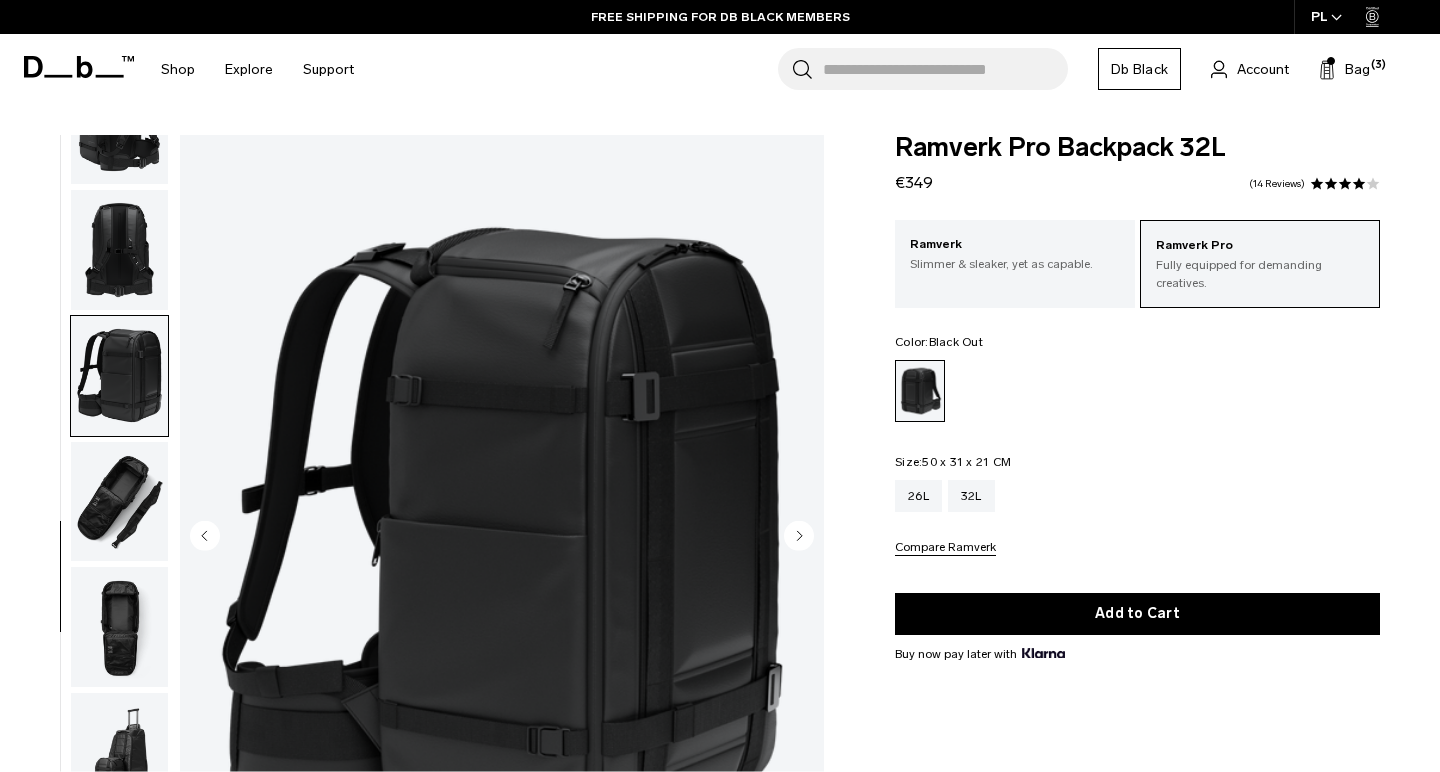 click at bounding box center [119, 502] 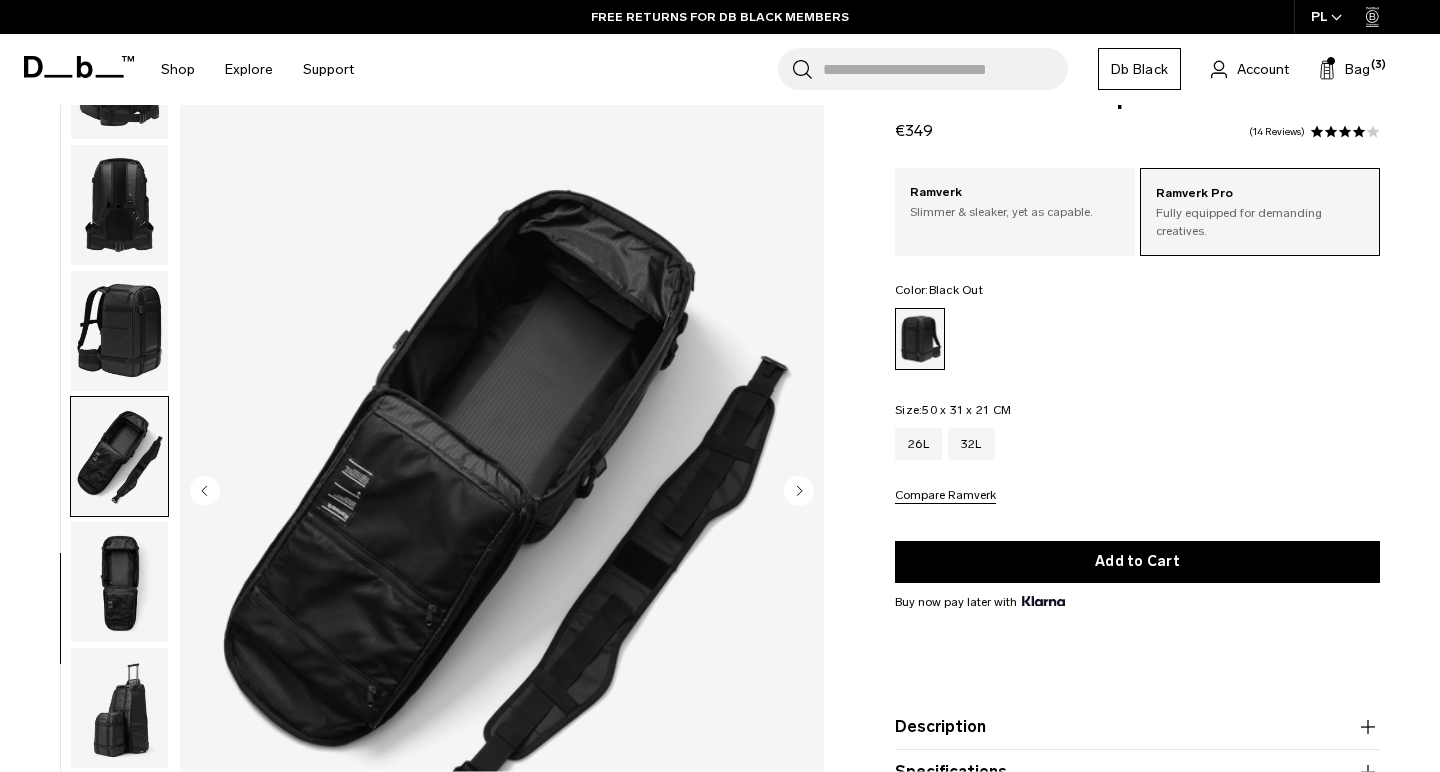 scroll, scrollTop: 53, scrollLeft: 0, axis: vertical 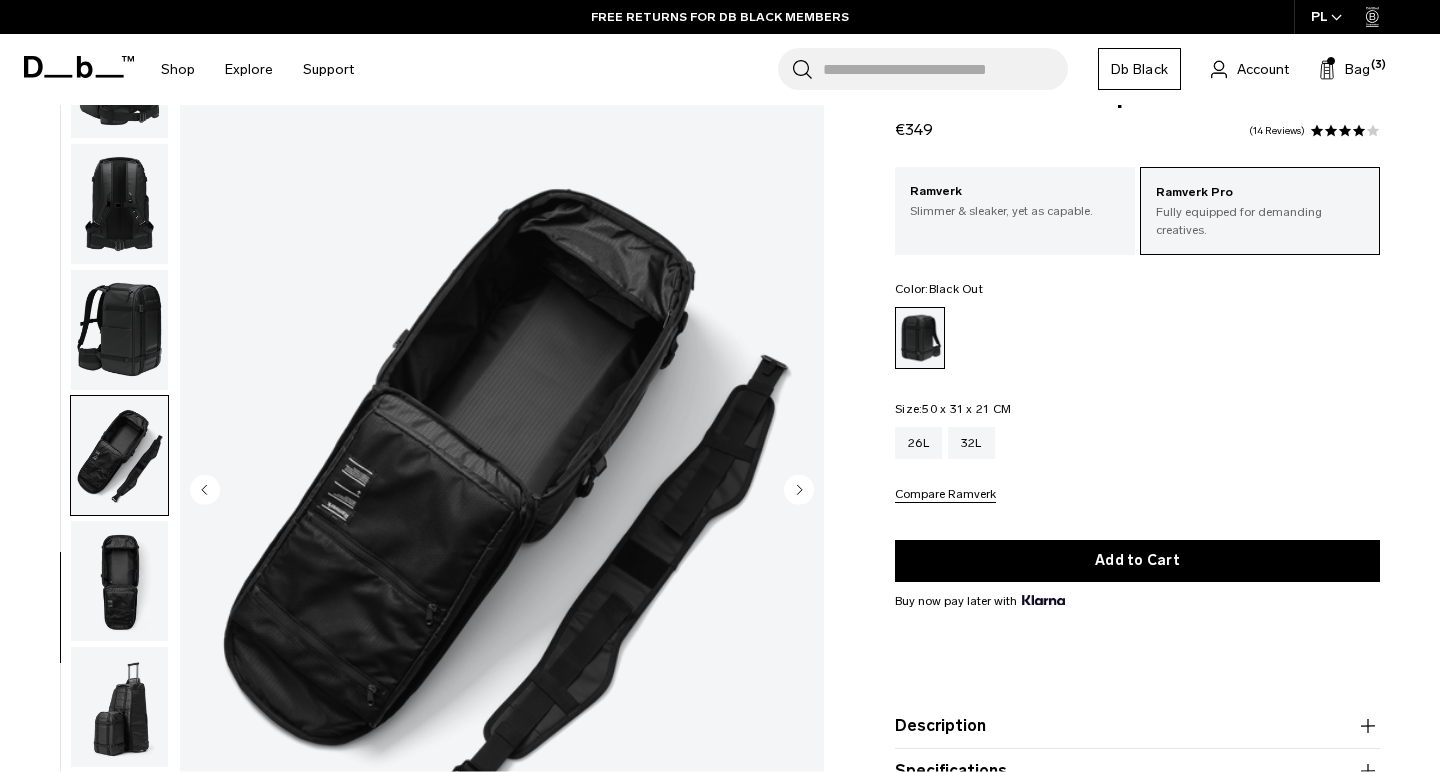 click at bounding box center [119, 581] 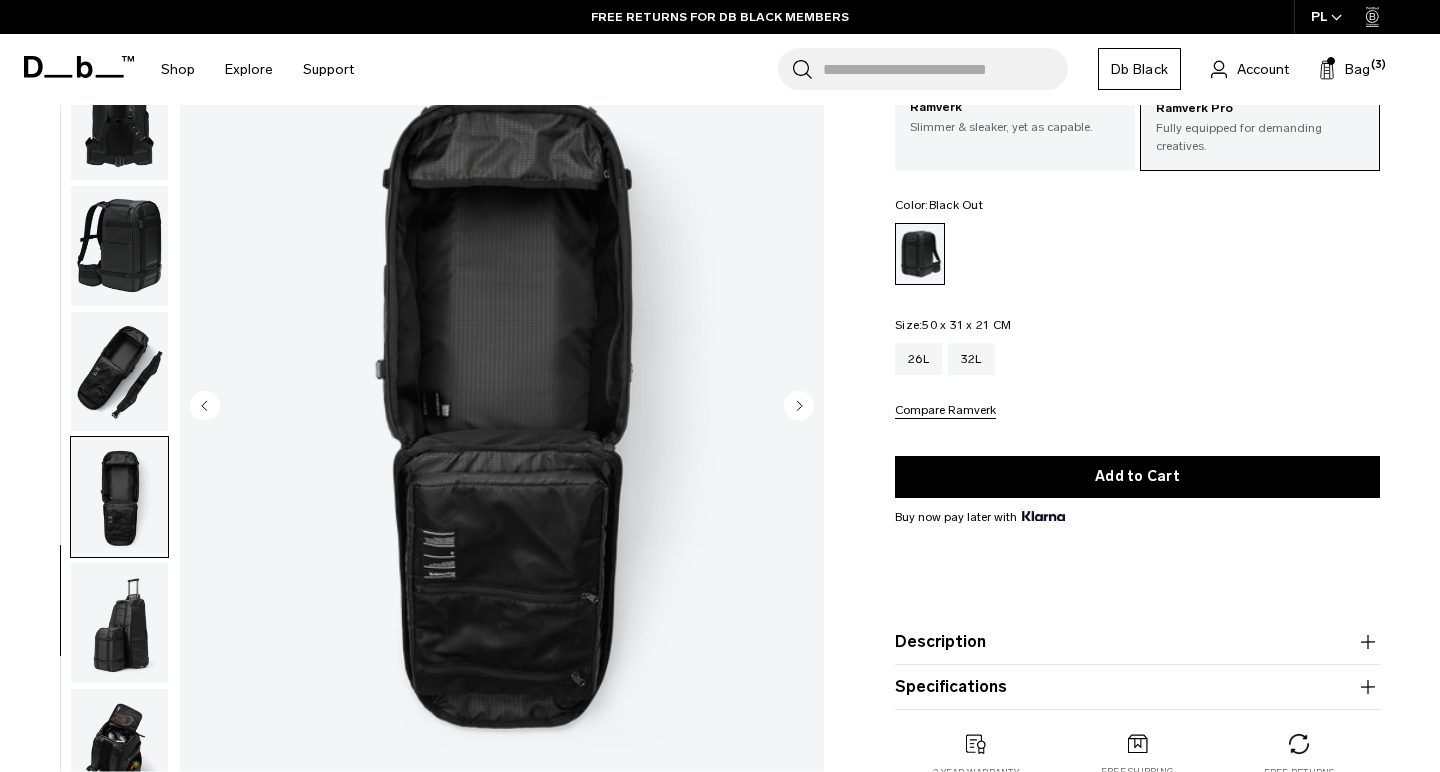 scroll, scrollTop: 139, scrollLeft: 0, axis: vertical 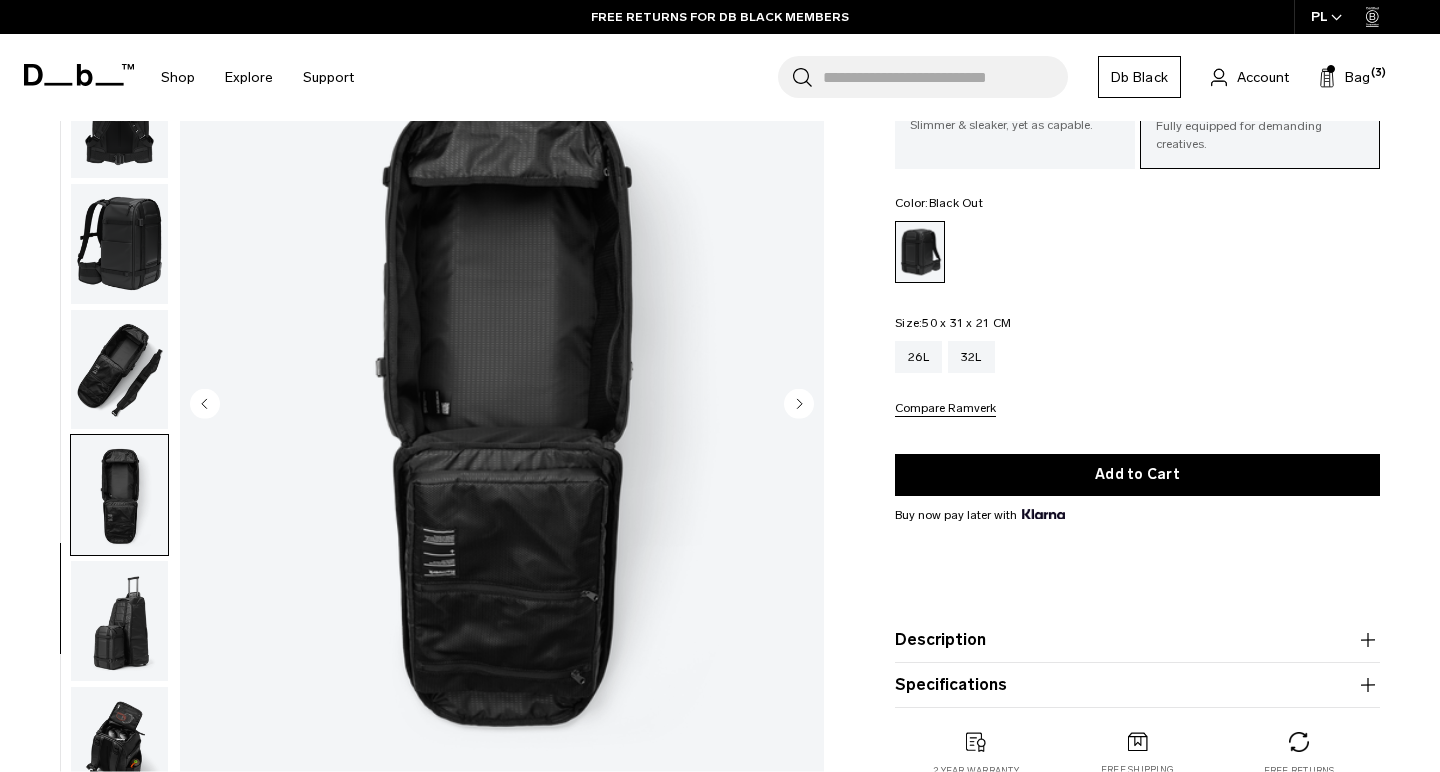 click at bounding box center (119, 621) 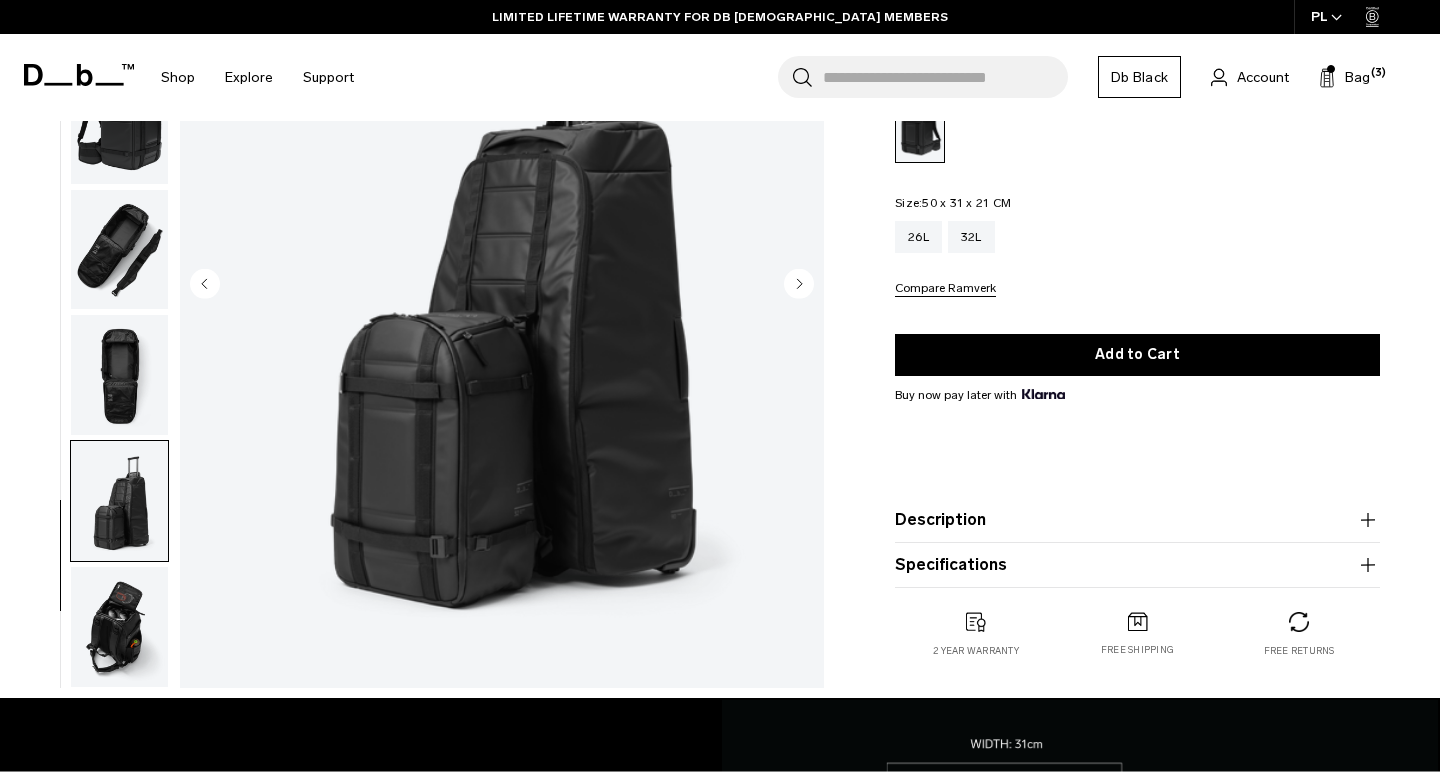 scroll, scrollTop: 258, scrollLeft: 0, axis: vertical 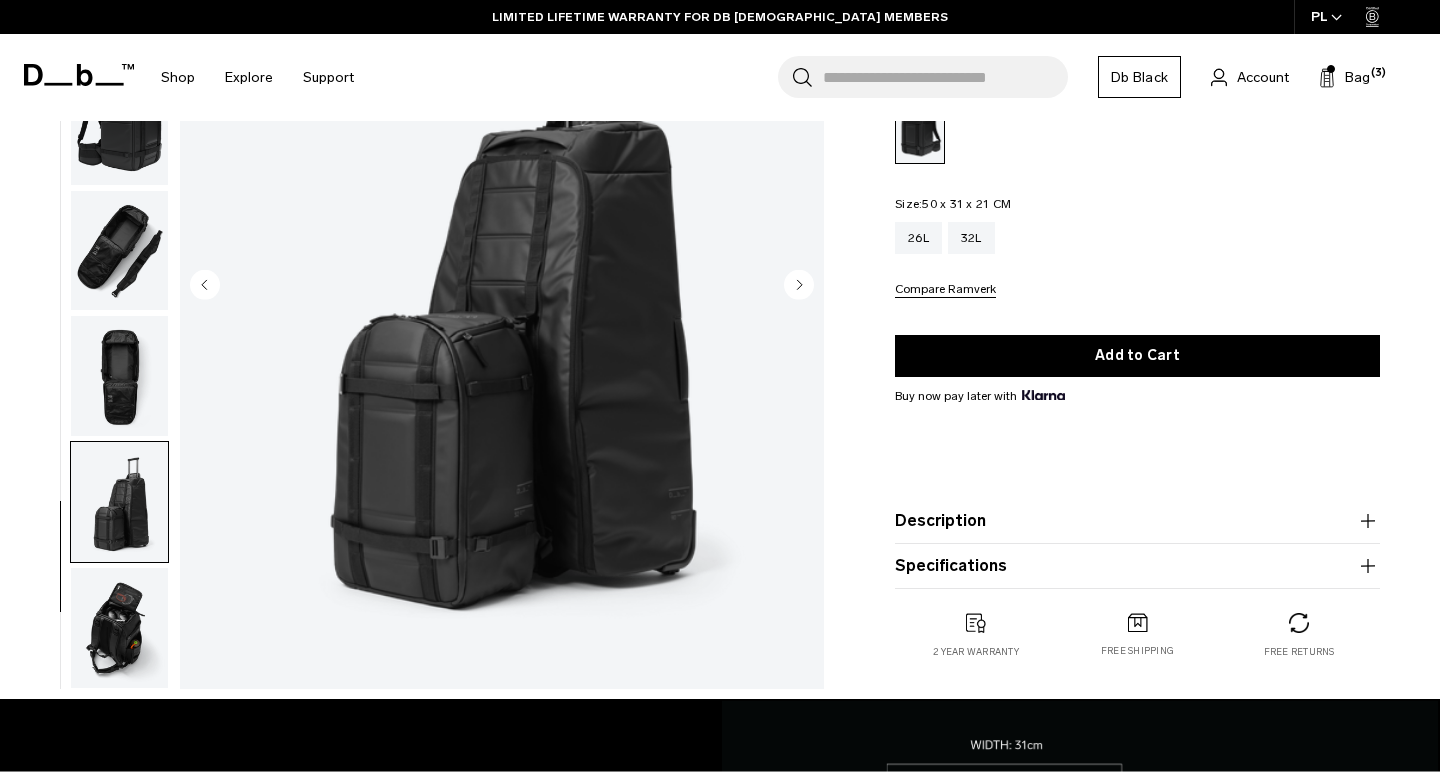 click at bounding box center [119, 628] 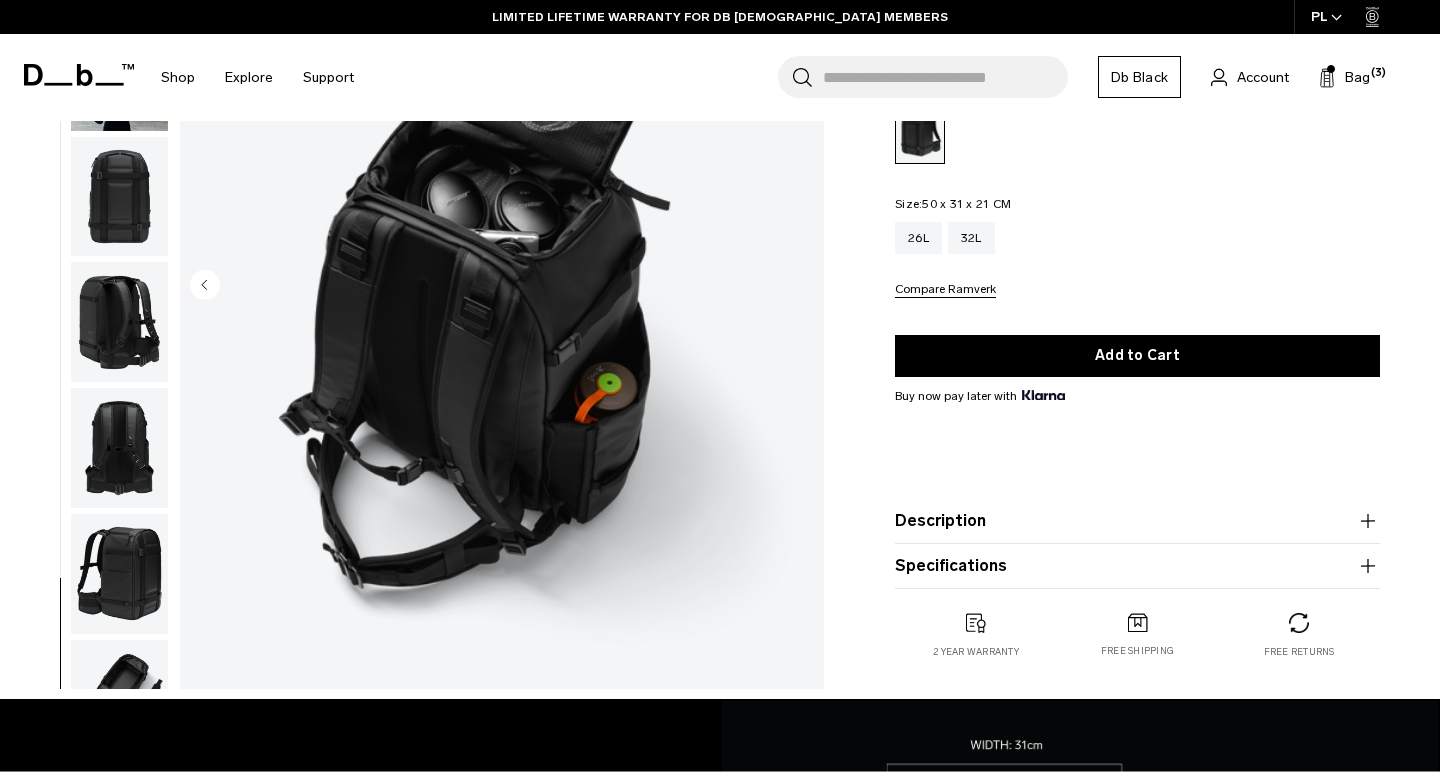 scroll, scrollTop: -1, scrollLeft: 0, axis: vertical 